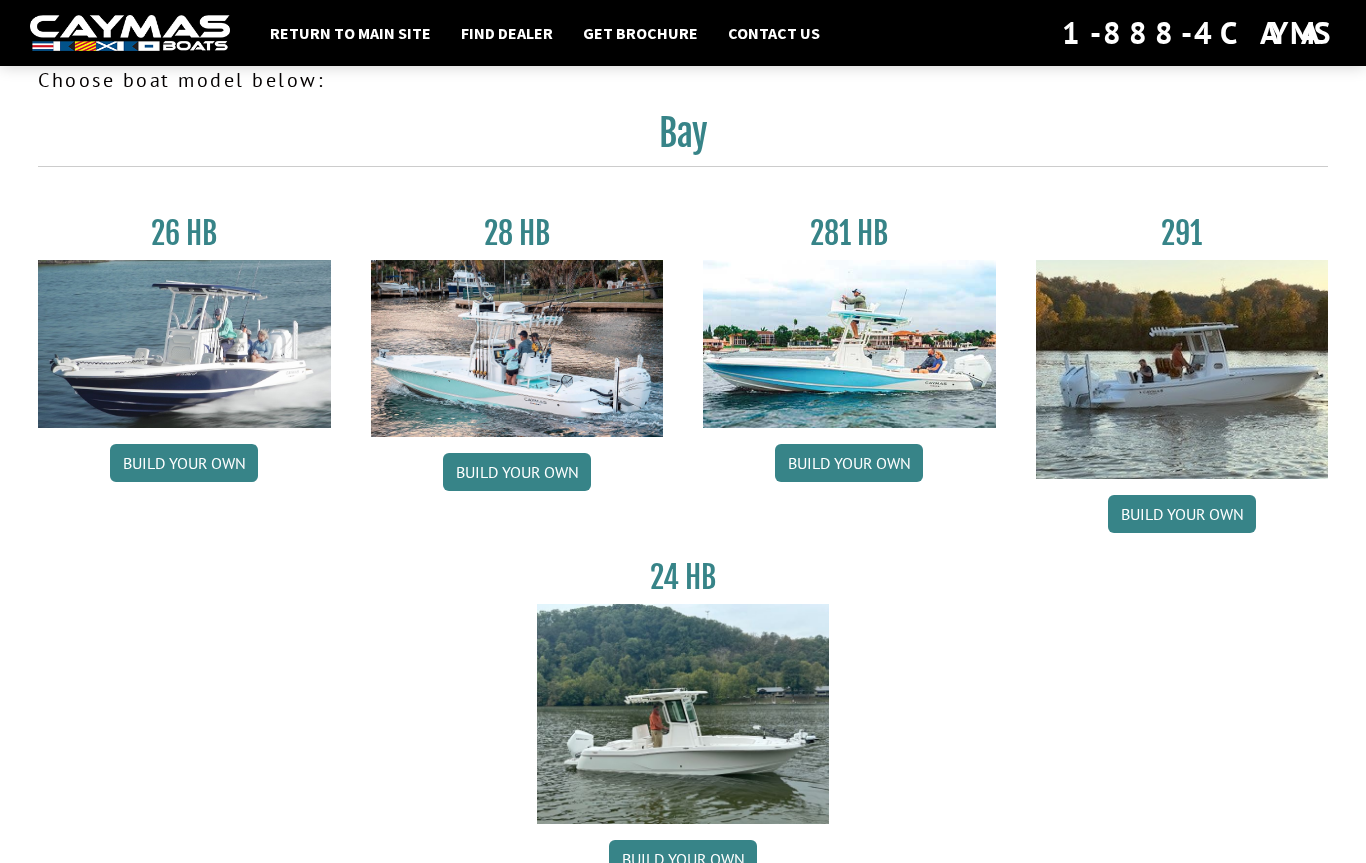 scroll, scrollTop: 0, scrollLeft: 0, axis: both 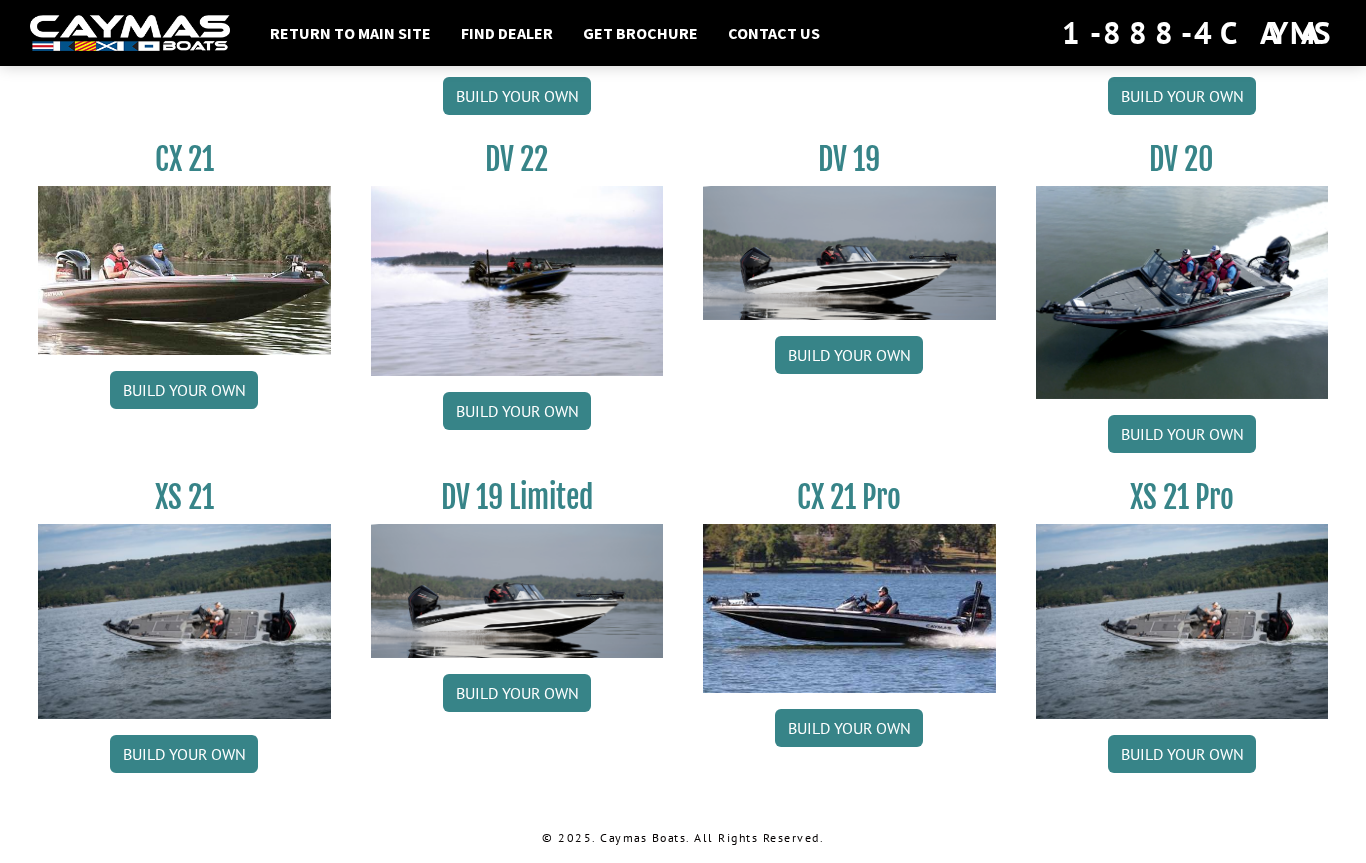 click on "Build your own" at bounding box center [849, 728] 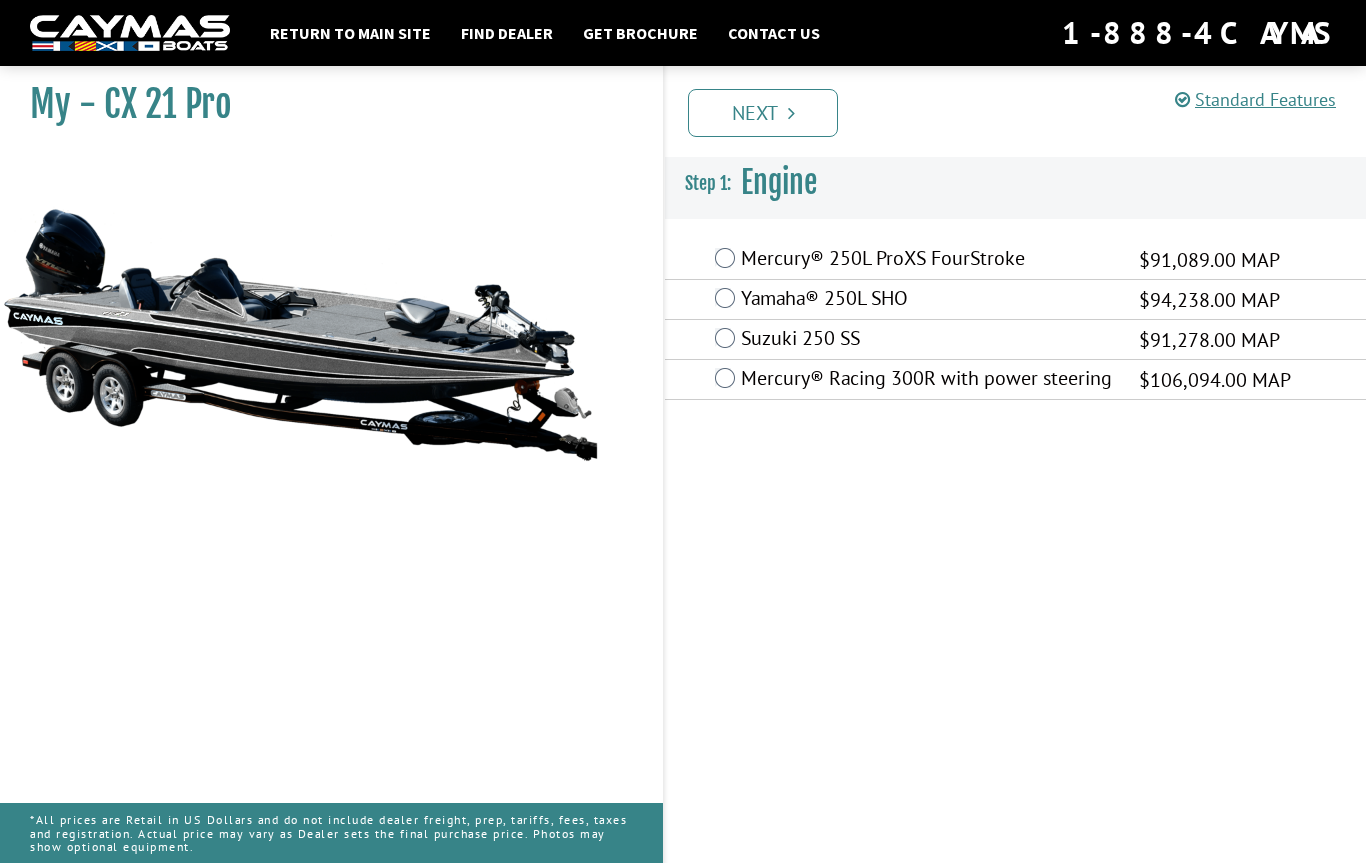 scroll, scrollTop: 0, scrollLeft: 0, axis: both 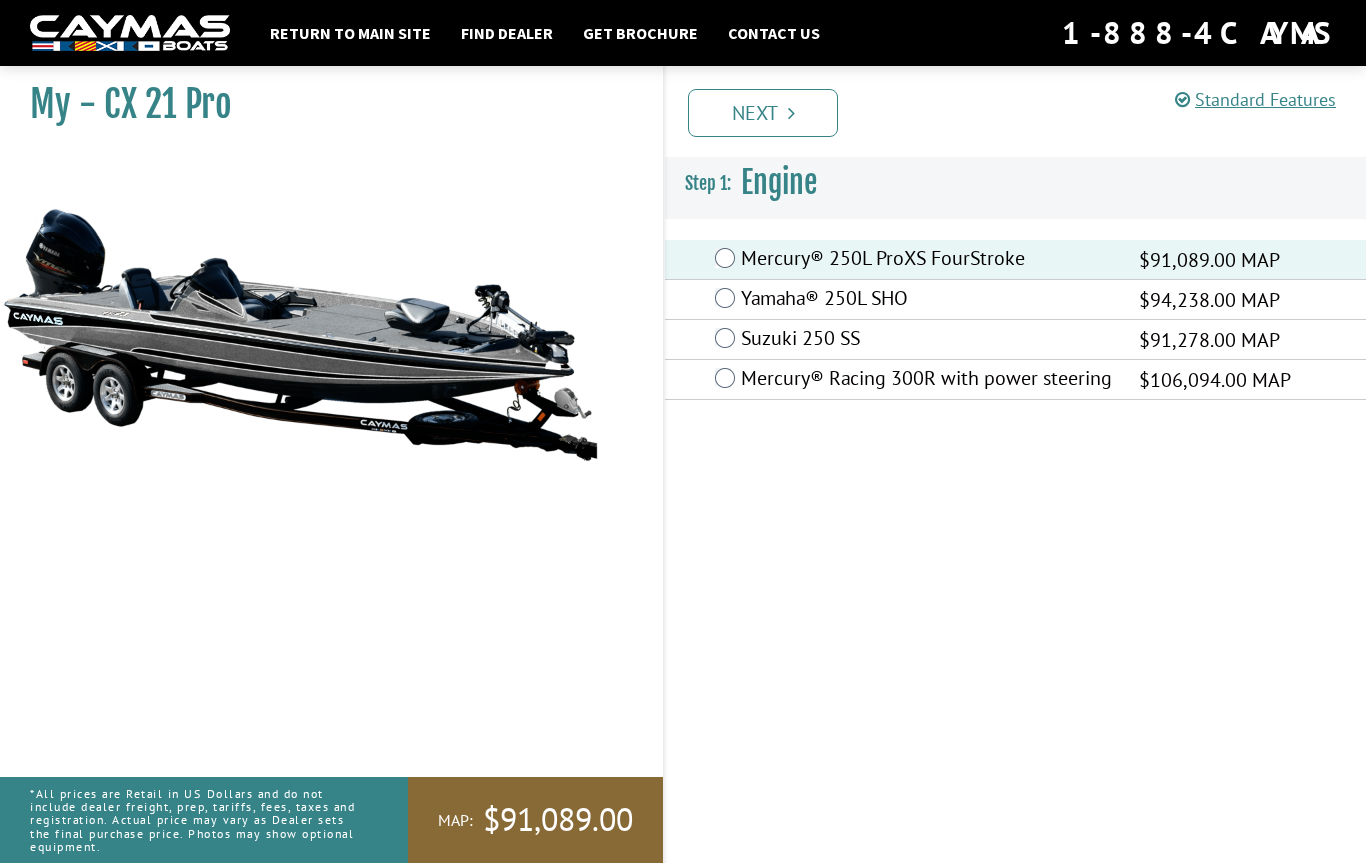 click on "Next" at bounding box center (763, 113) 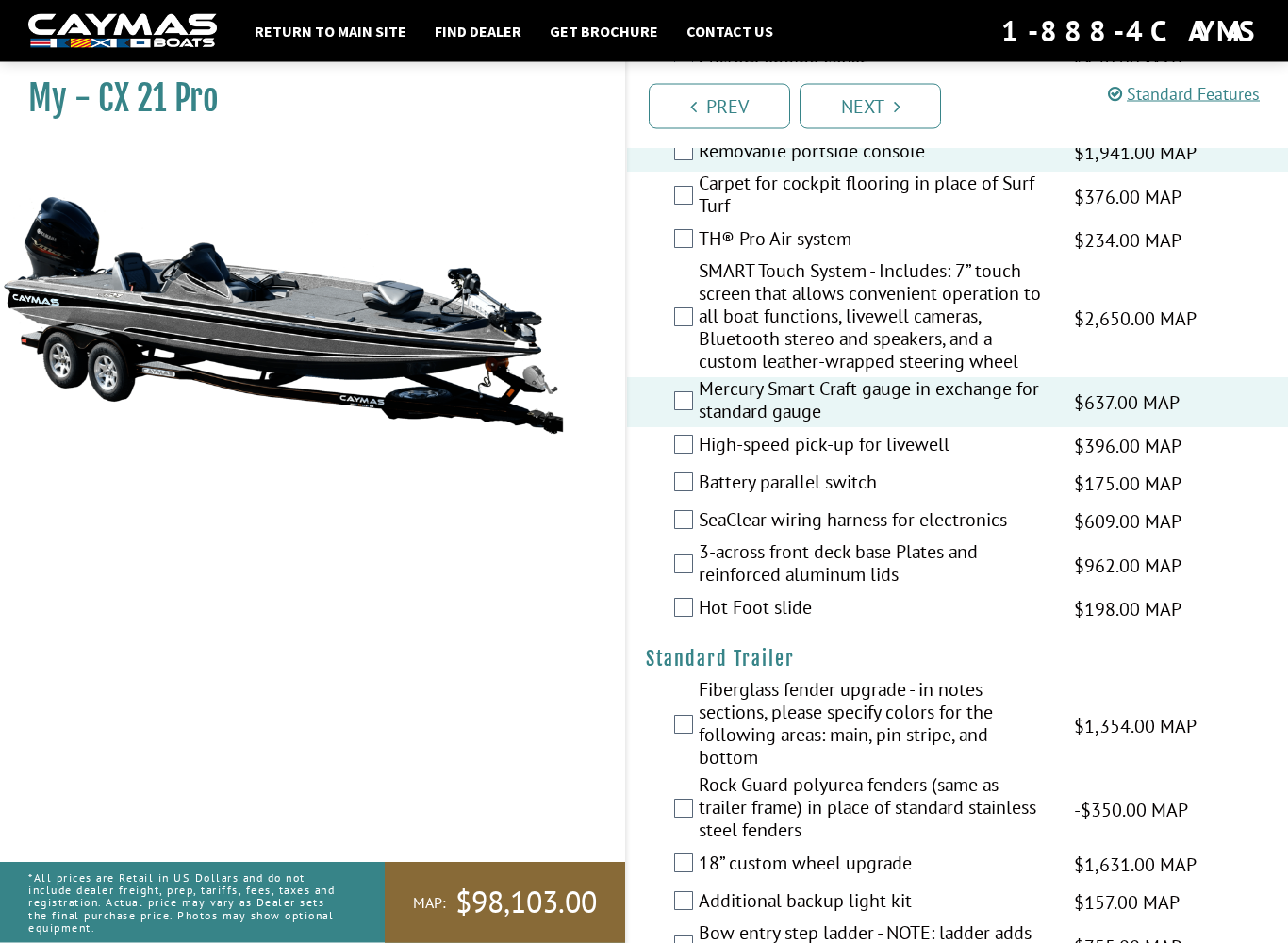 scroll, scrollTop: 2320, scrollLeft: 0, axis: vertical 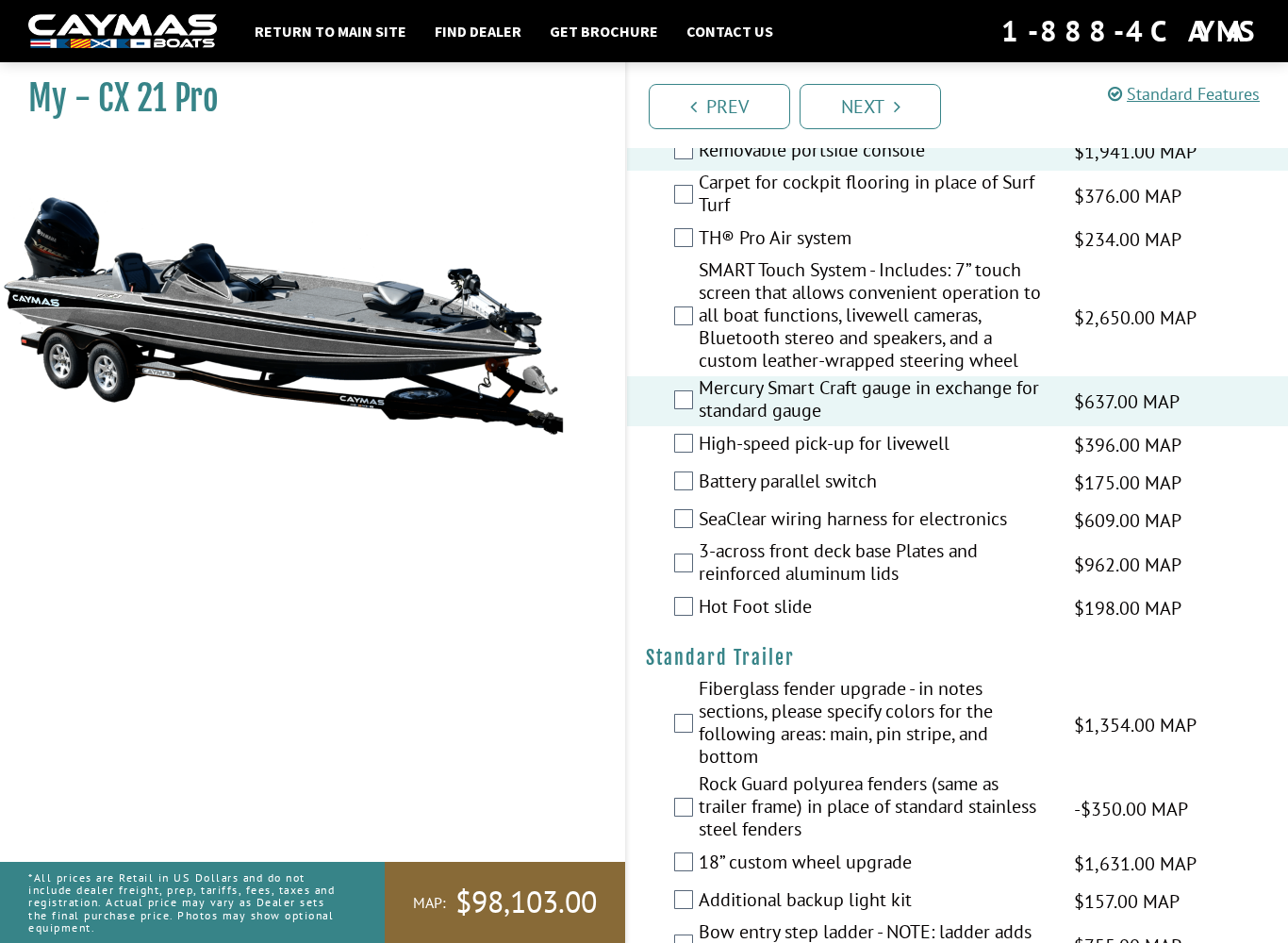 click on "High-speed pick-up for livewell
$396.00 MAP
$468.00 MSRP" at bounding box center [957, 445] 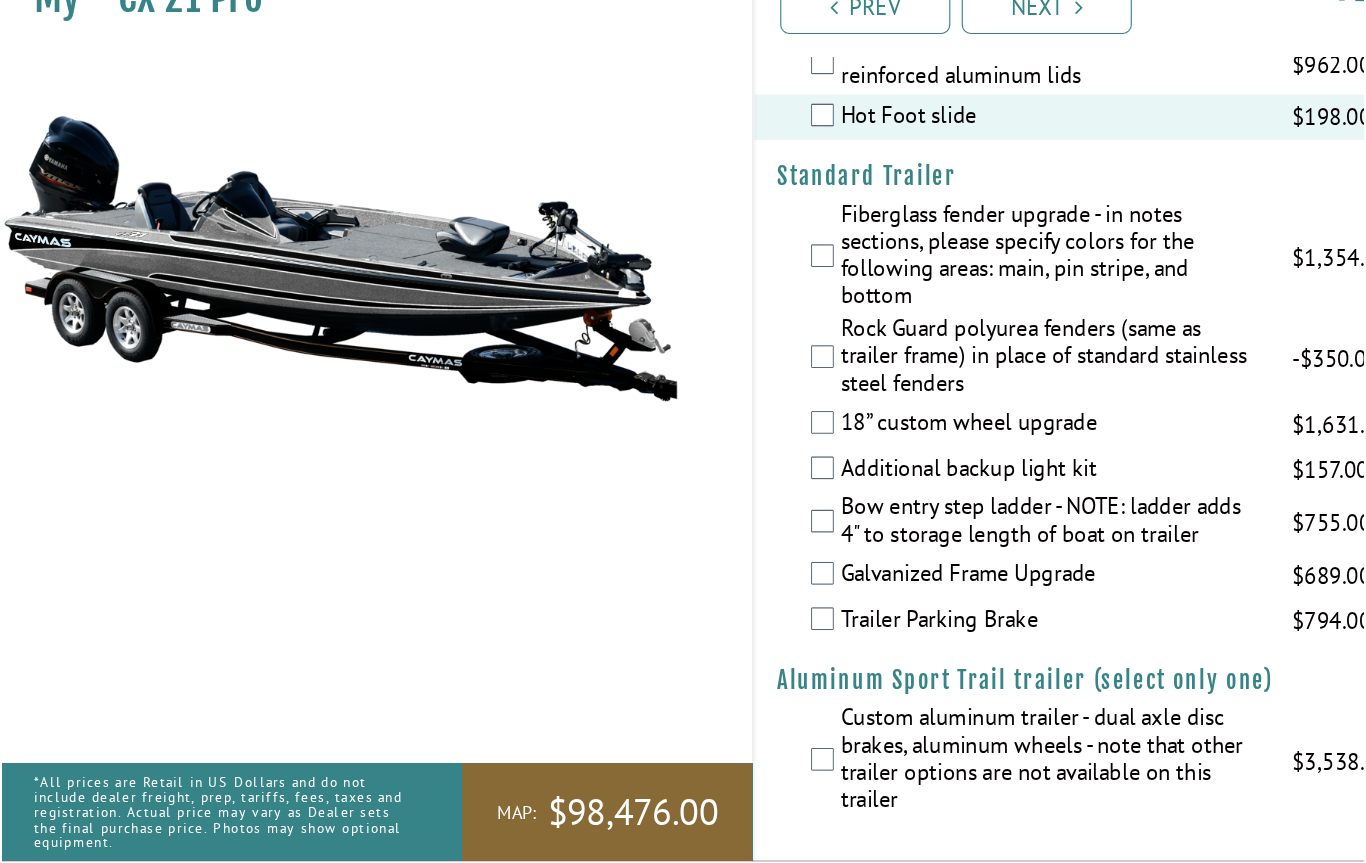 scroll, scrollTop: 2937, scrollLeft: 0, axis: vertical 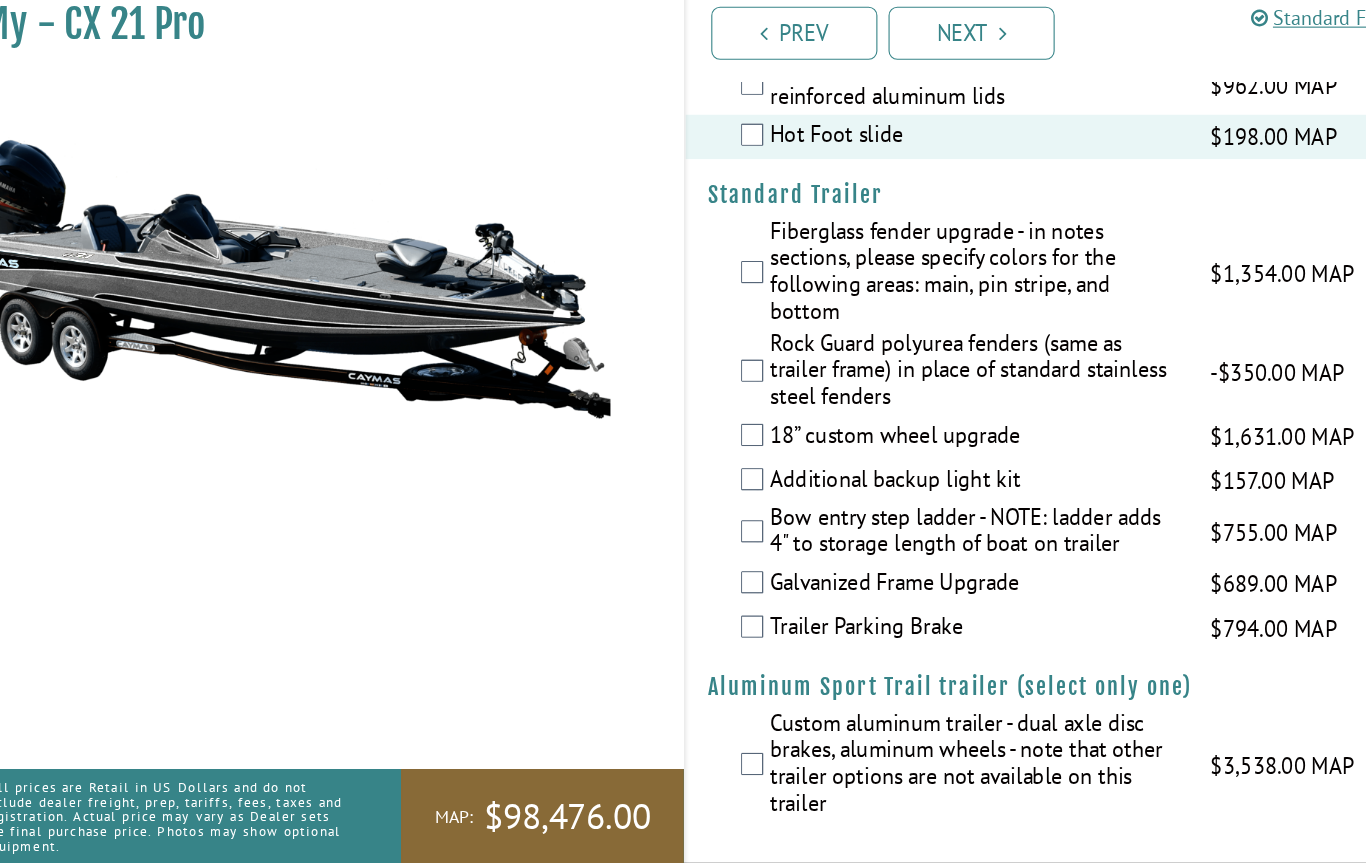 click on "Bow entry step ladder - NOTE: ladder adds 4" to storage length of boat on trailer
$755.00 MAP
$891.00 MSRP" at bounding box center (1015, 564) 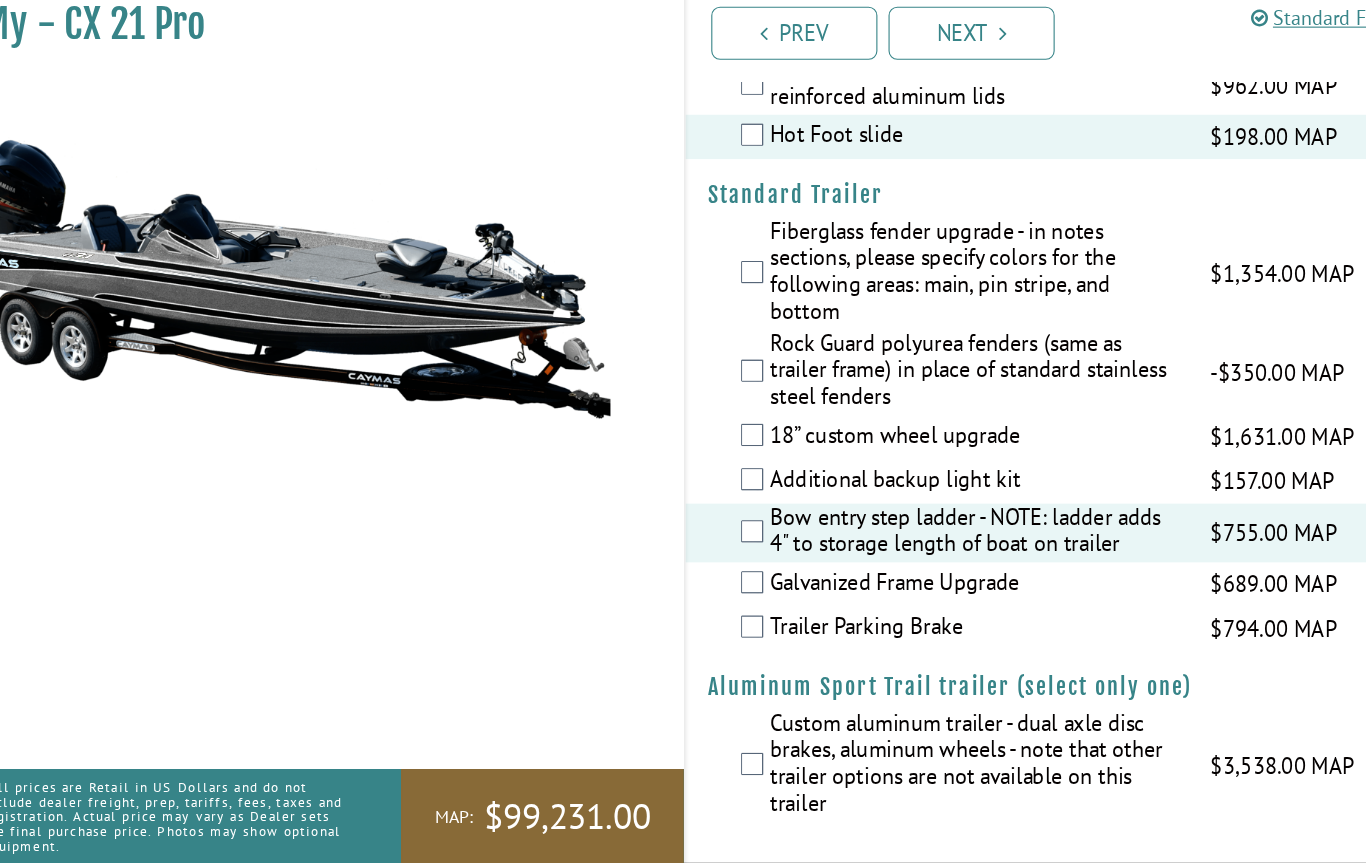 click on "Next" at bounding box center (923, 113) 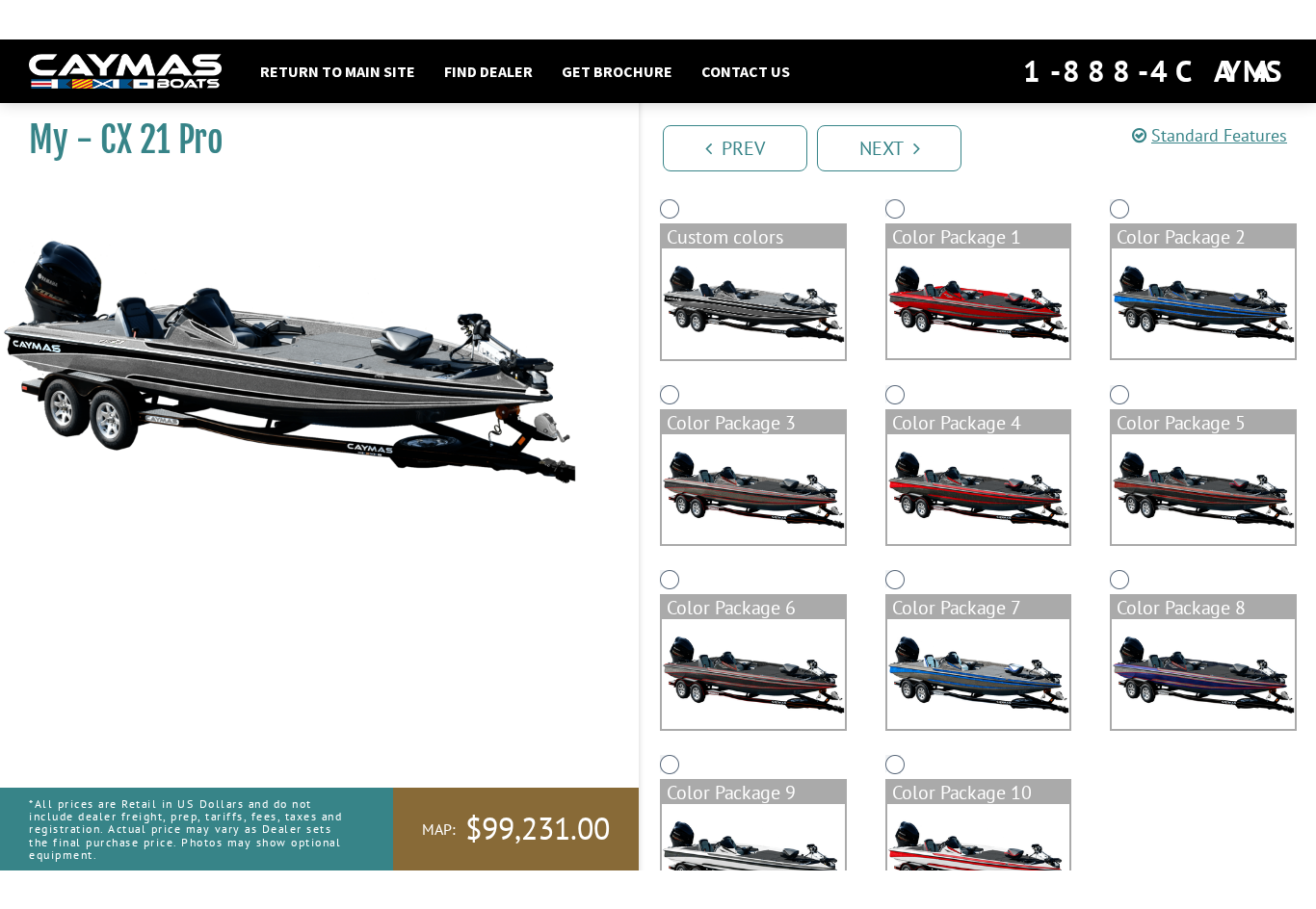 scroll, scrollTop: 0, scrollLeft: 0, axis: both 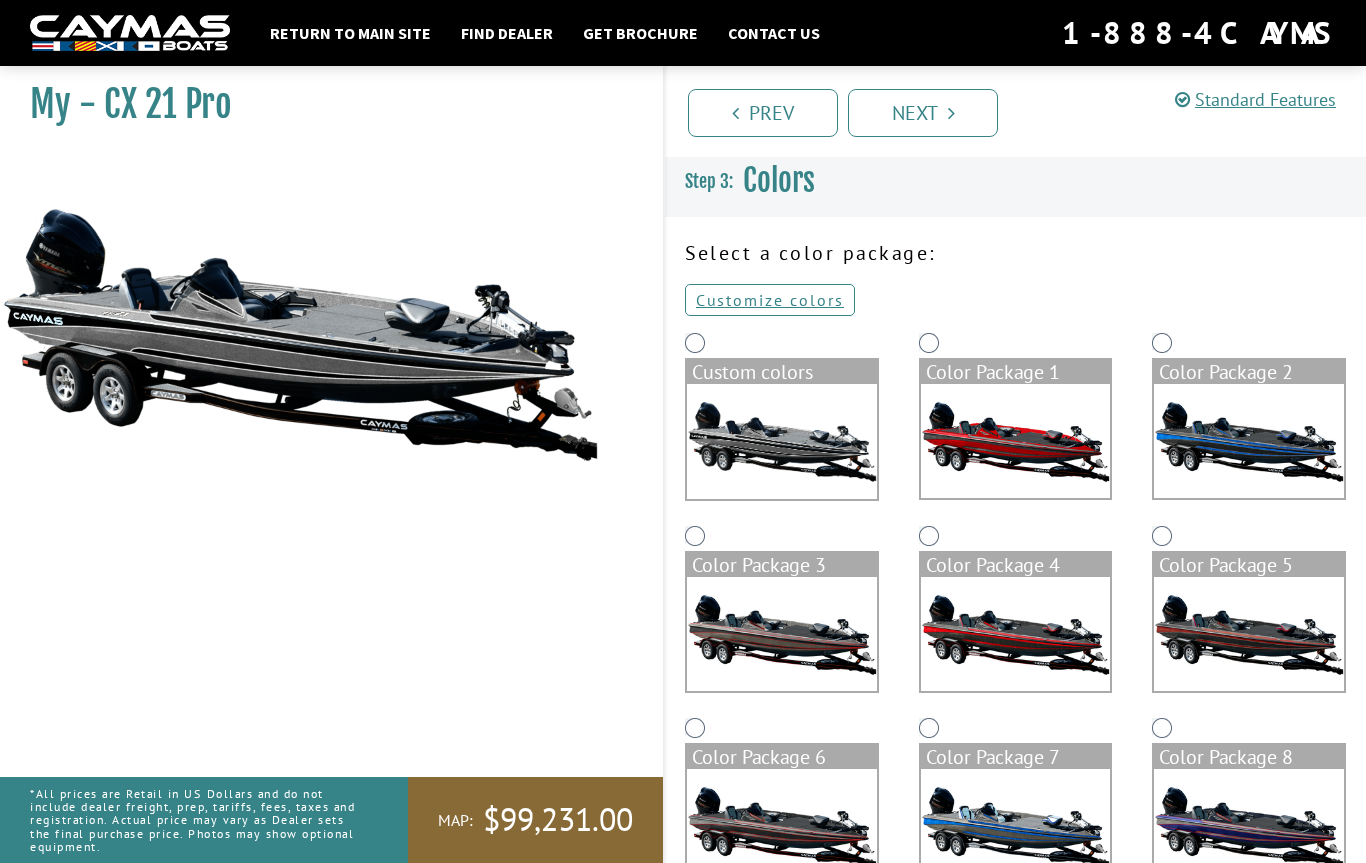 click on "Next" at bounding box center (923, 113) 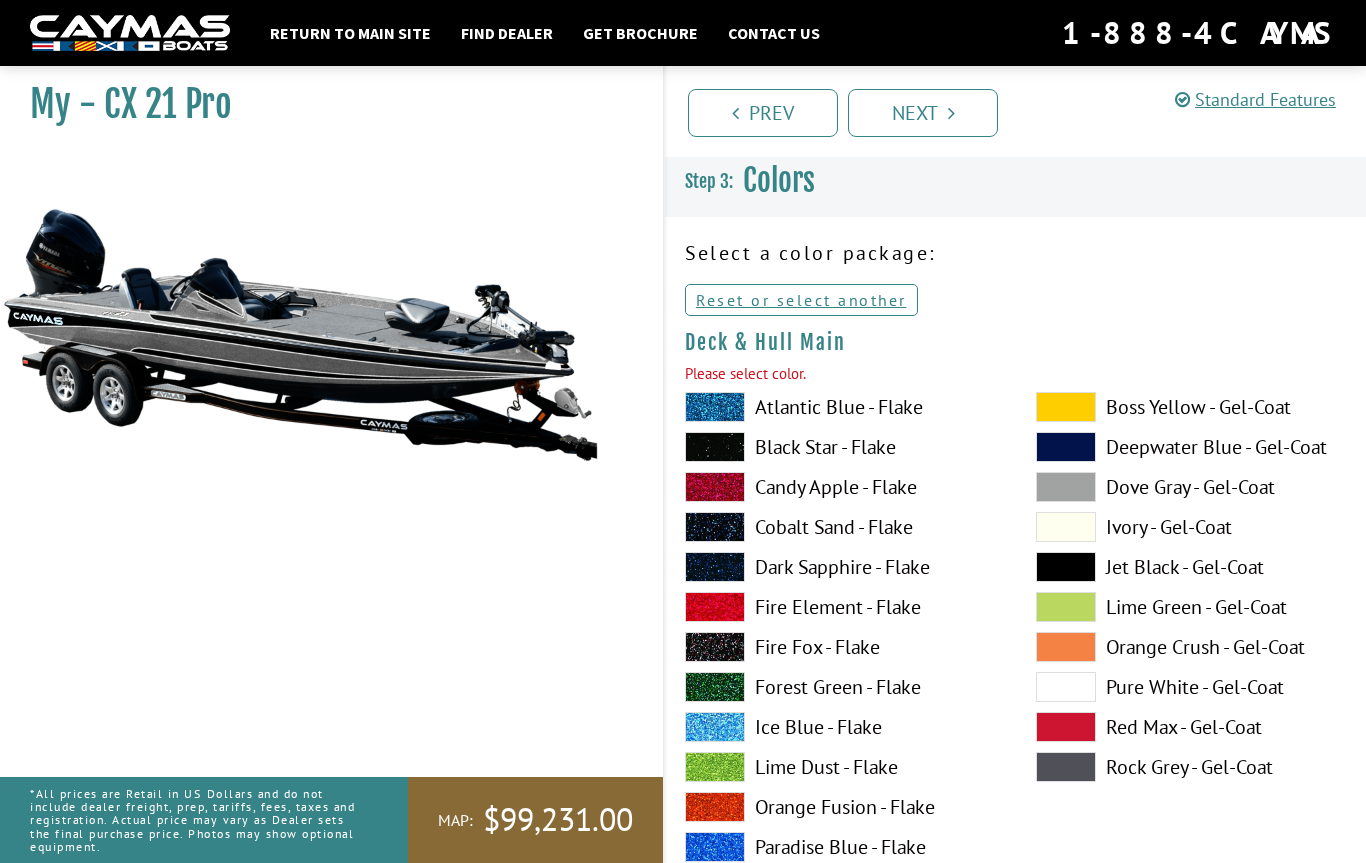 click at bounding box center [1066, 407] 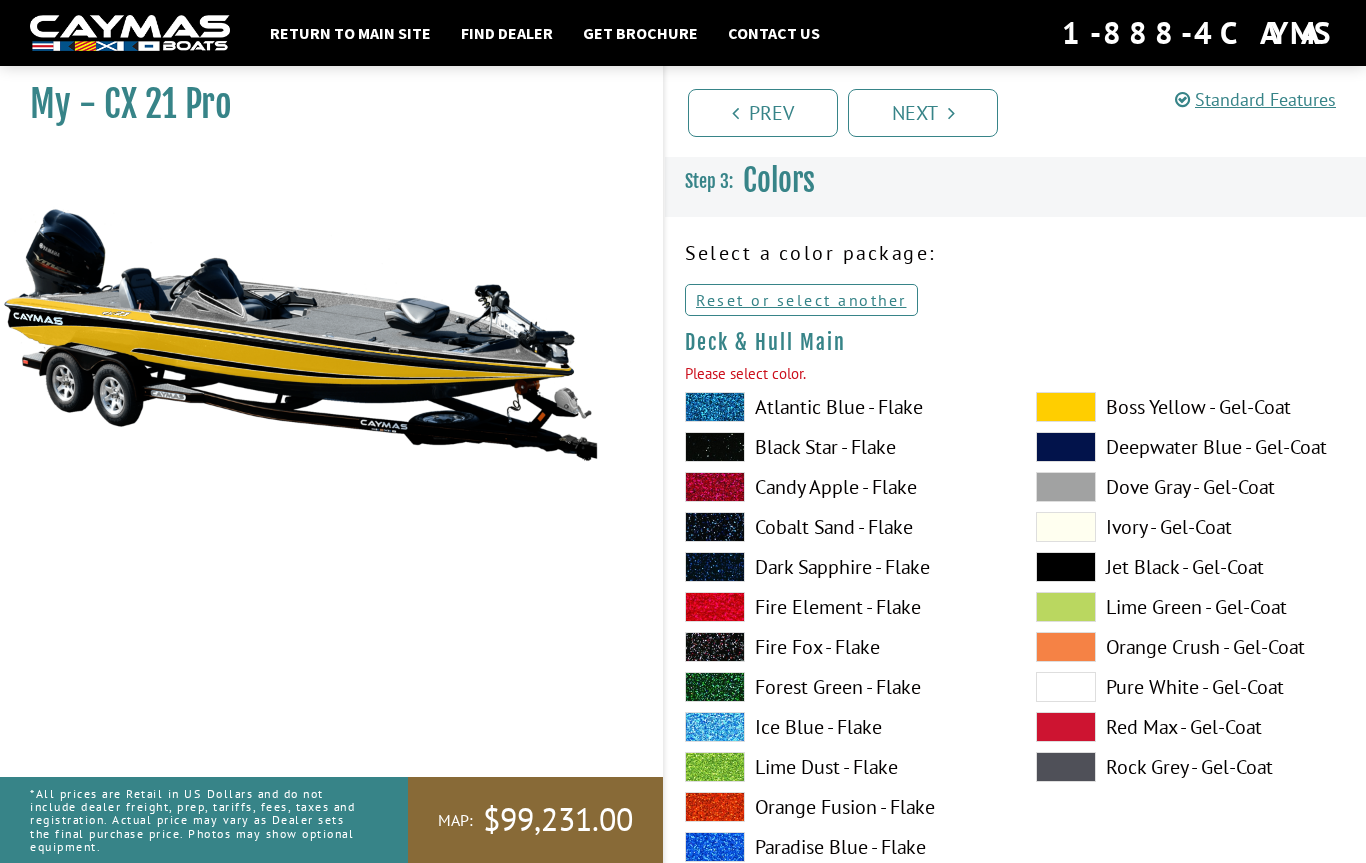click at bounding box center (1066, 407) 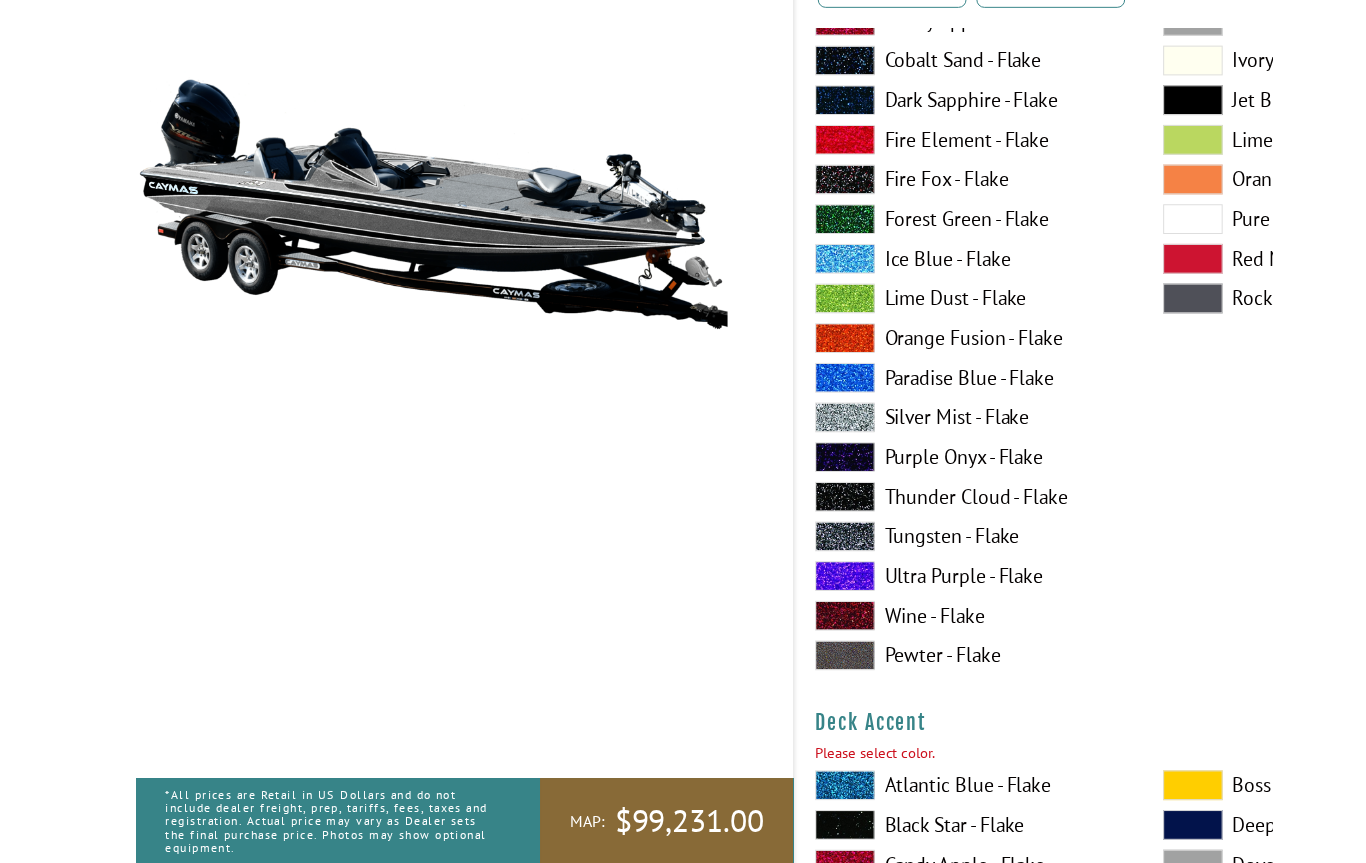 scroll, scrollTop: 367, scrollLeft: 0, axis: vertical 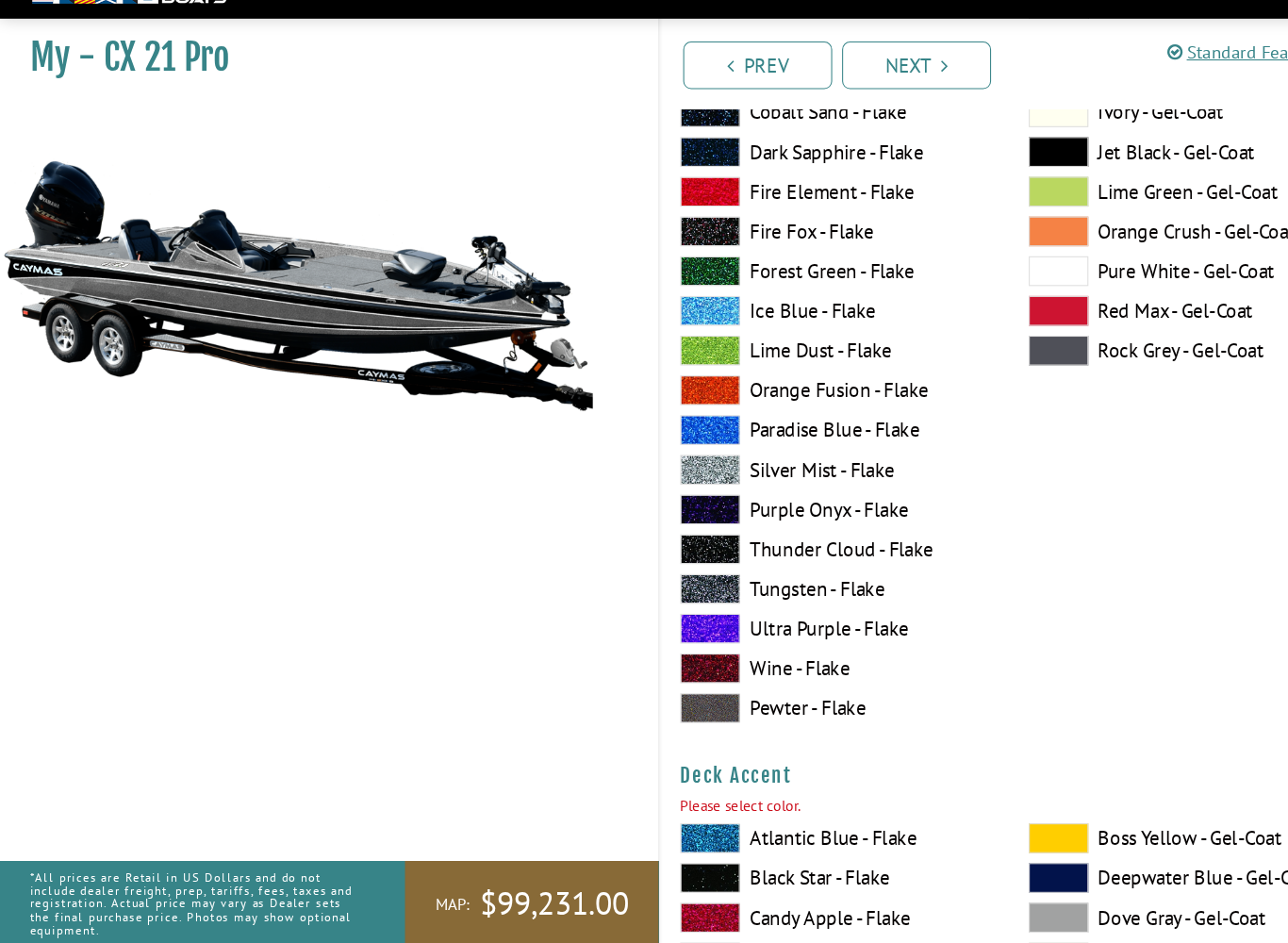 click at bounding box center [674, 604] 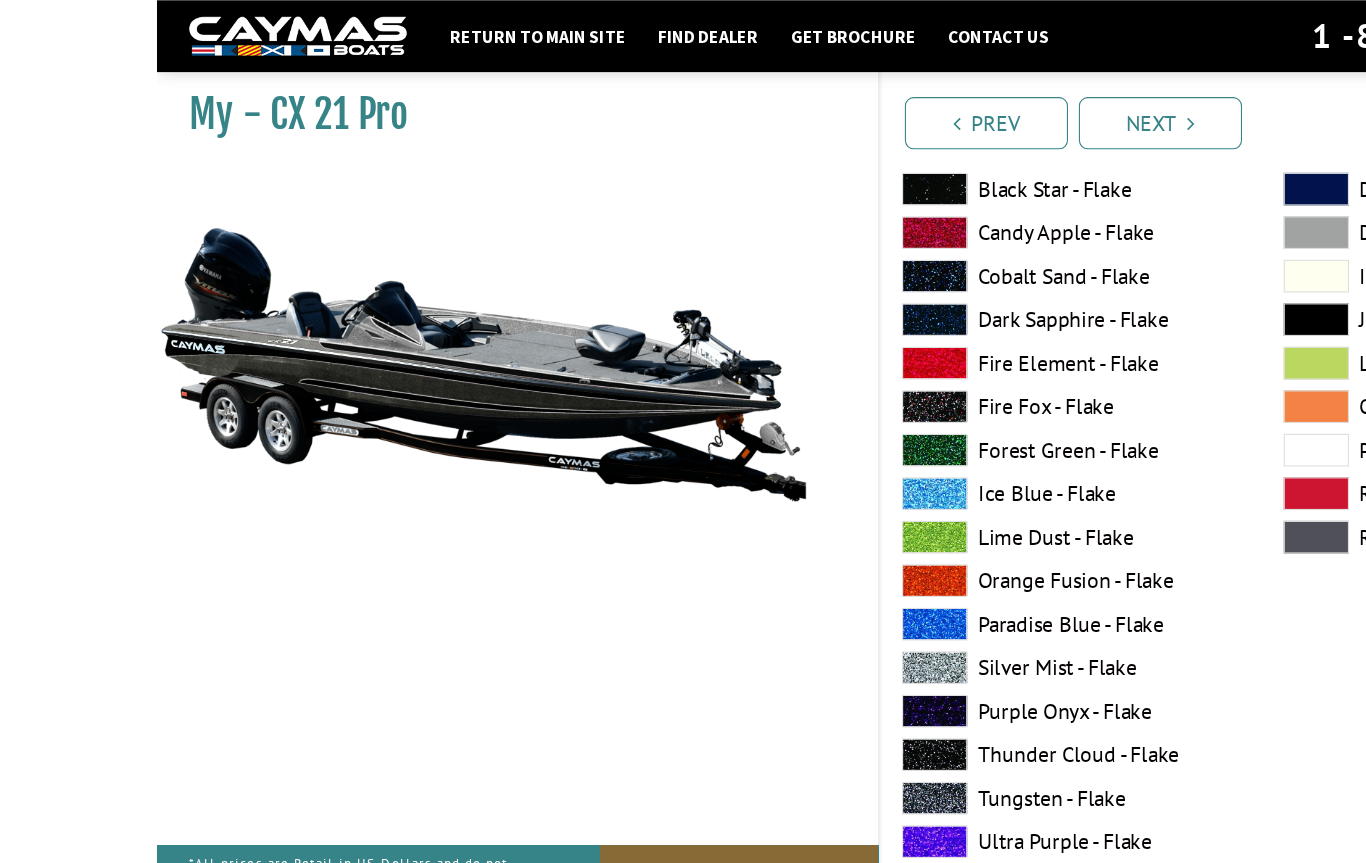 scroll, scrollTop: 230, scrollLeft: 0, axis: vertical 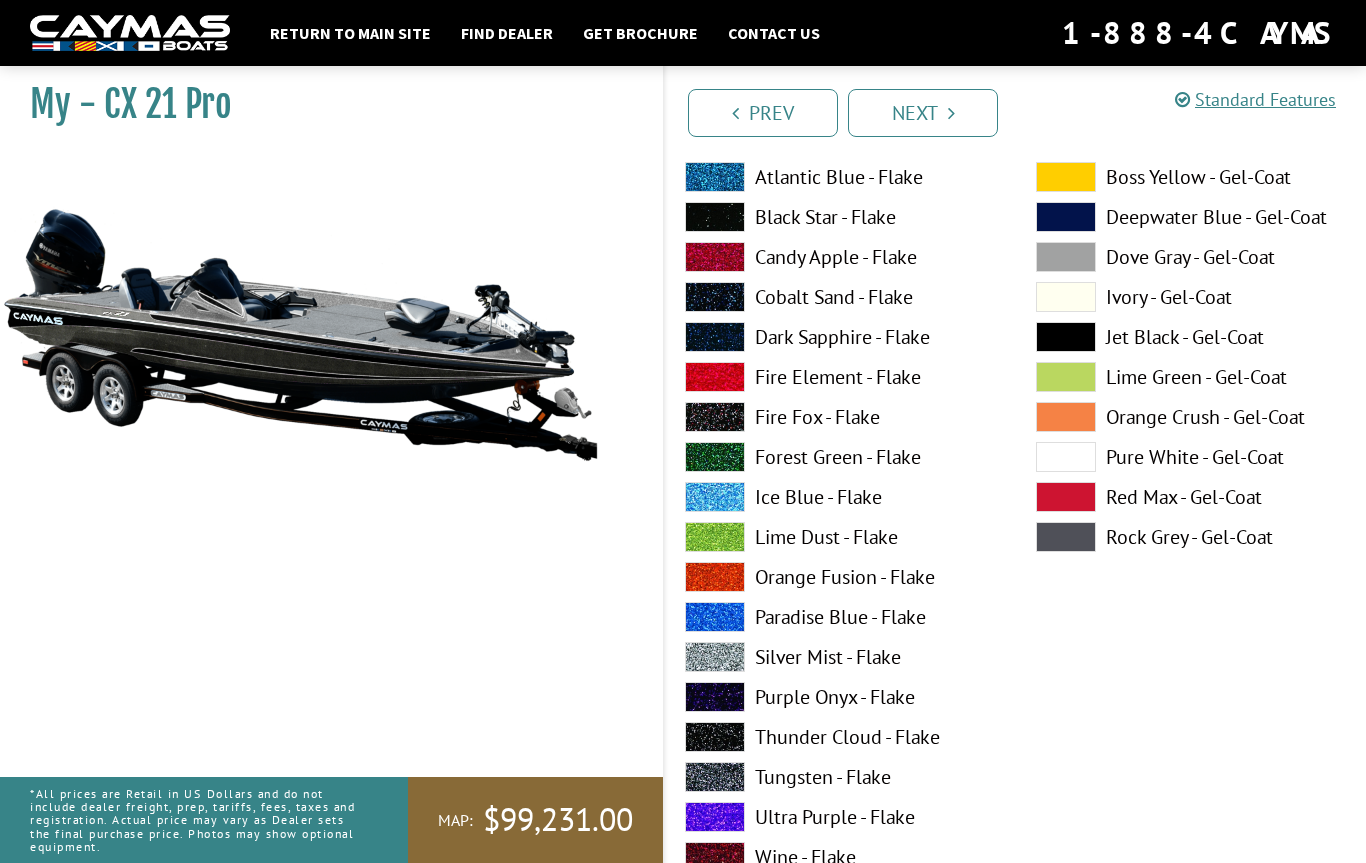 click at bounding box center [715, 497] 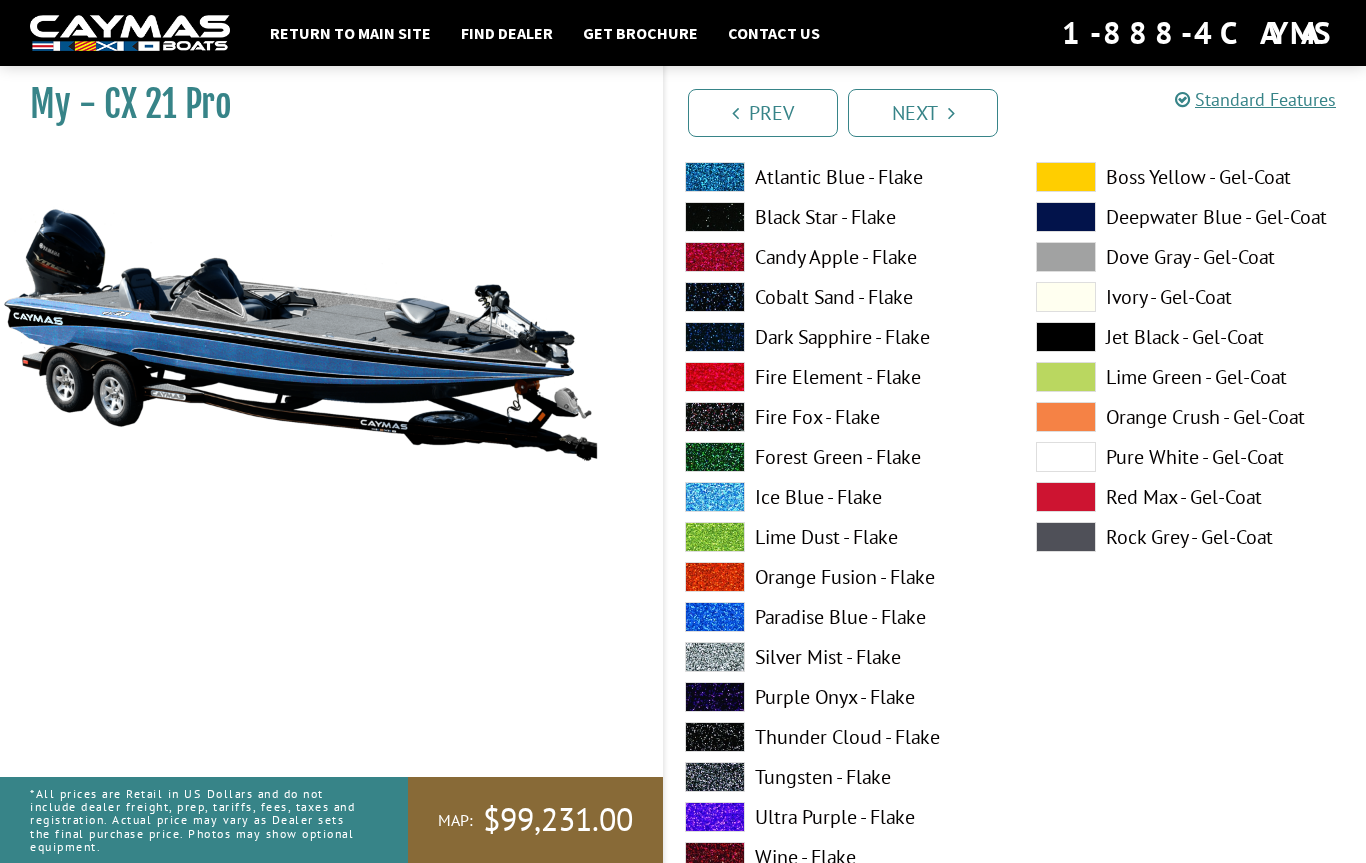 click at bounding box center (715, 777) 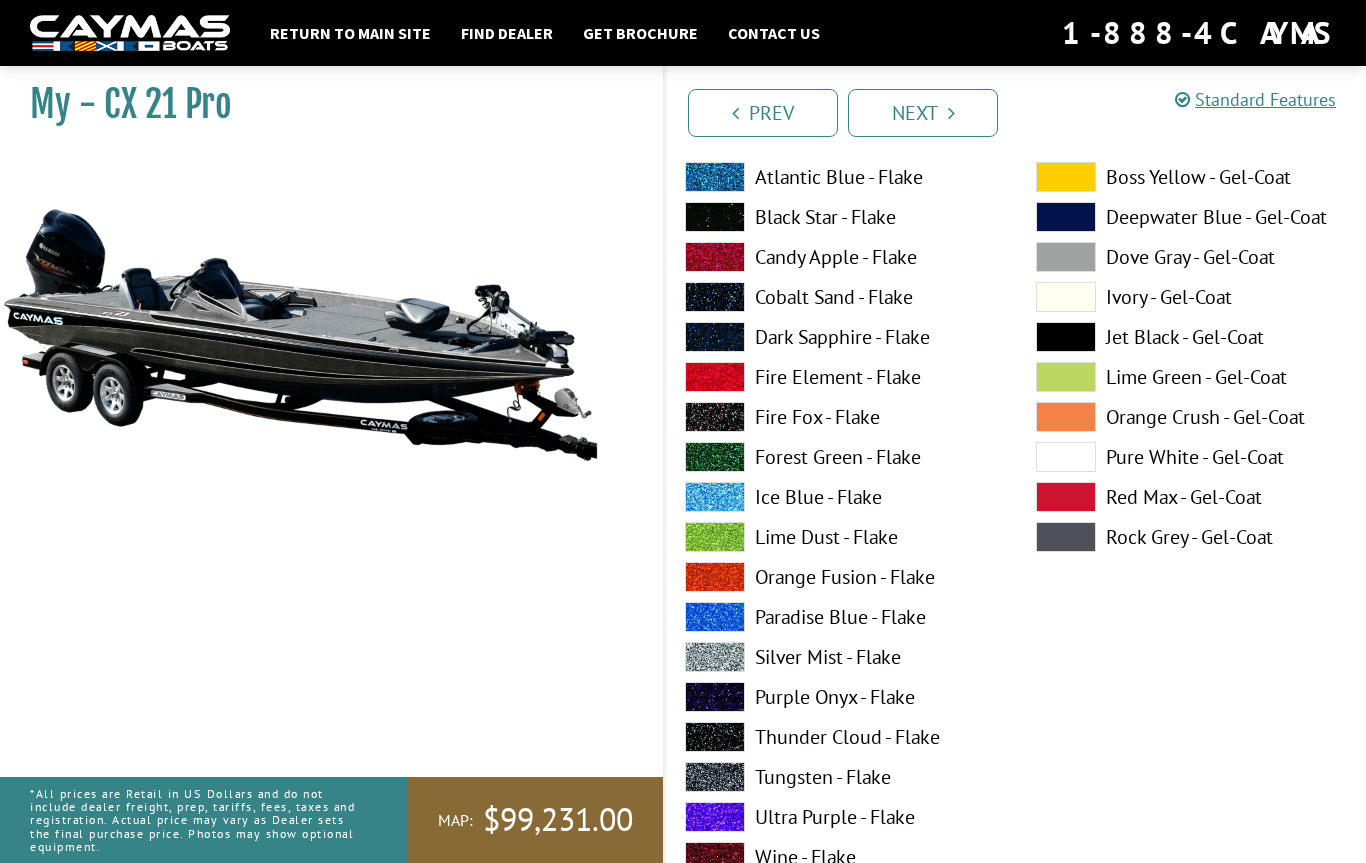 click at bounding box center (1066, 457) 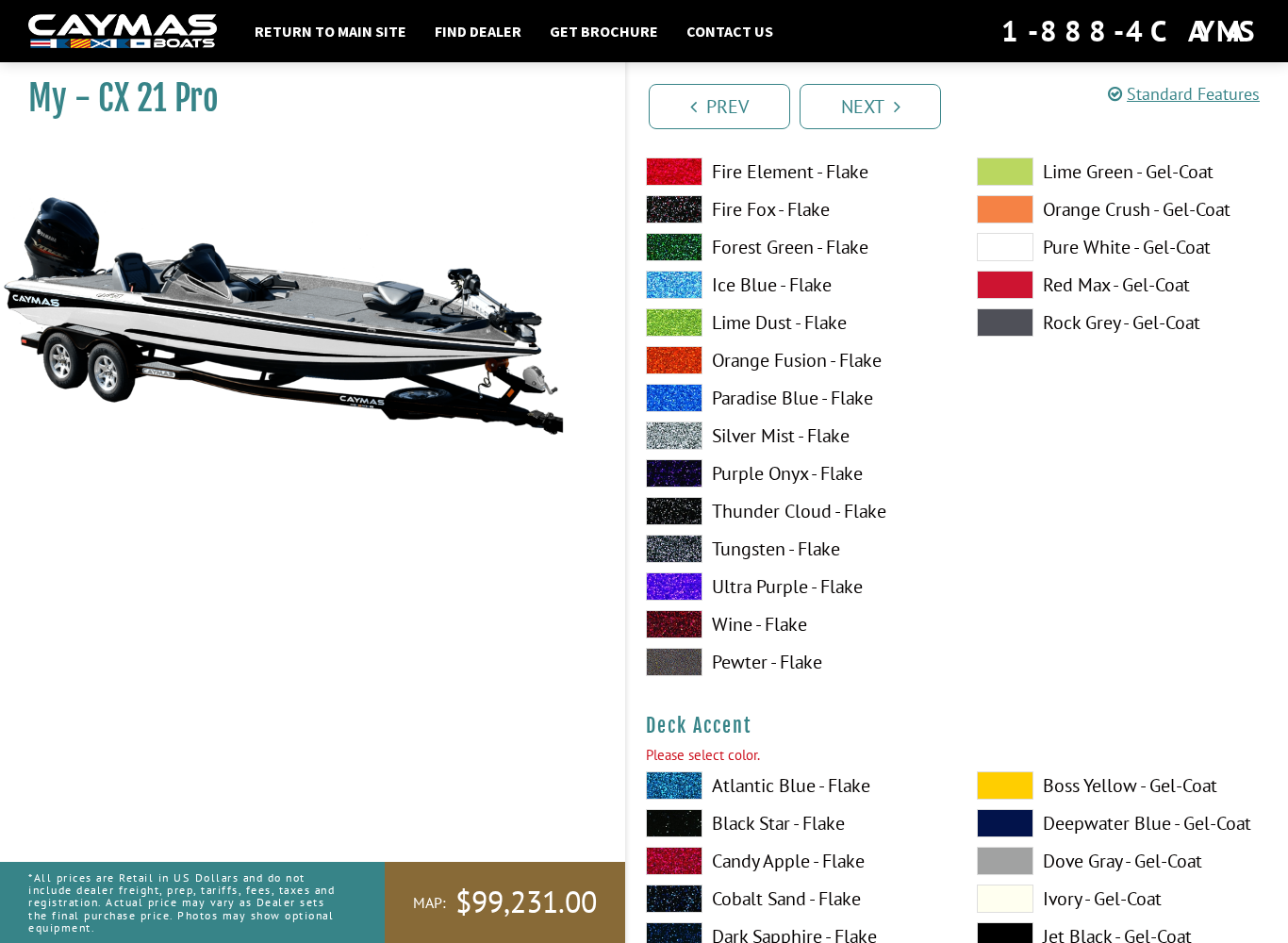 scroll, scrollTop: 396, scrollLeft: 0, axis: vertical 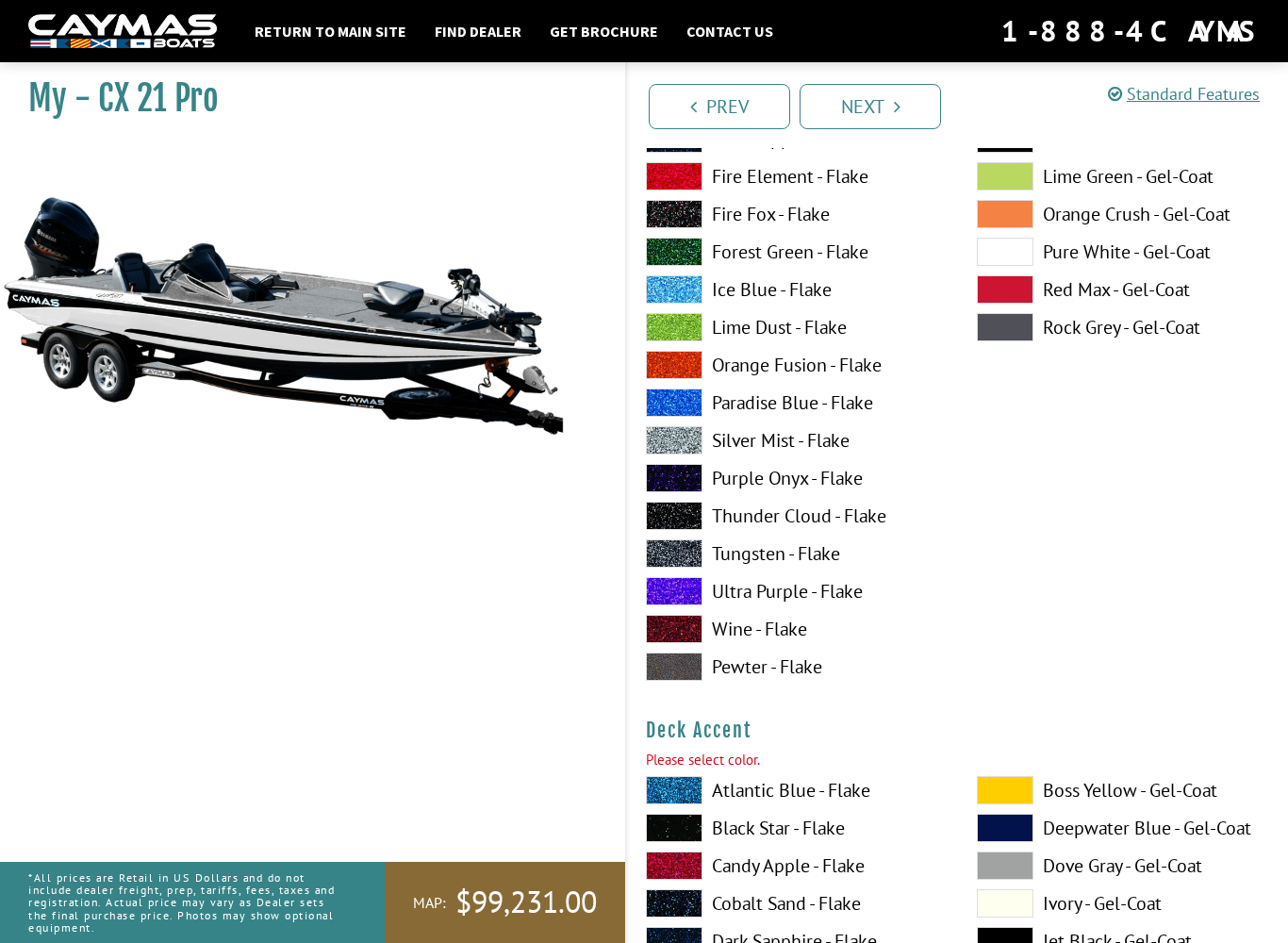 click on "Boss Yellow - Gel-Coat
Deepwater Blue - Gel-Coat
Dove Gray - Gel-Coat
Ivory - Gel-Coat
Jet Black - Gel-Coat" at bounding box center [1123, 332] 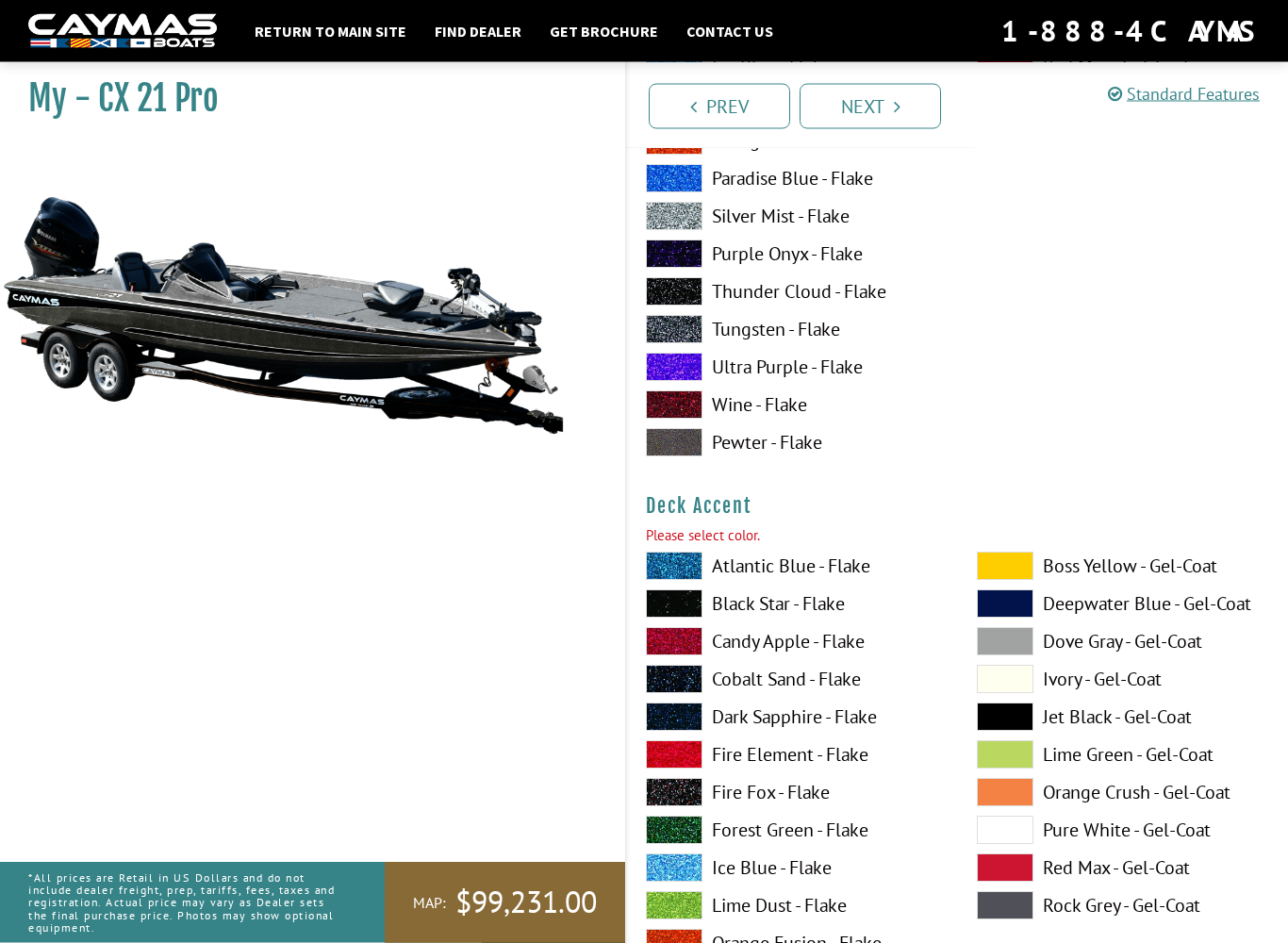 scroll, scrollTop: 750, scrollLeft: 0, axis: vertical 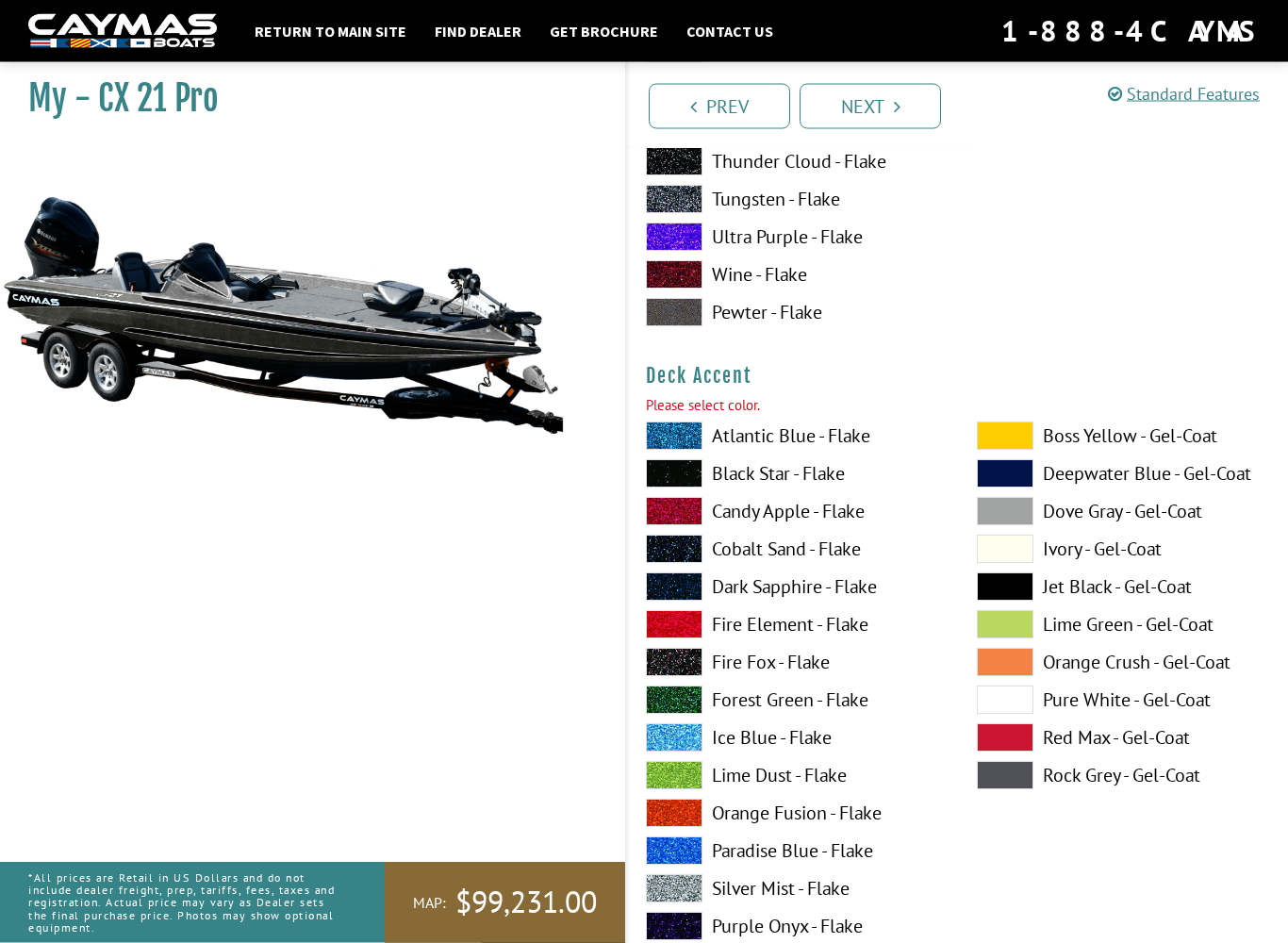 click at bounding box center [1005, 437] 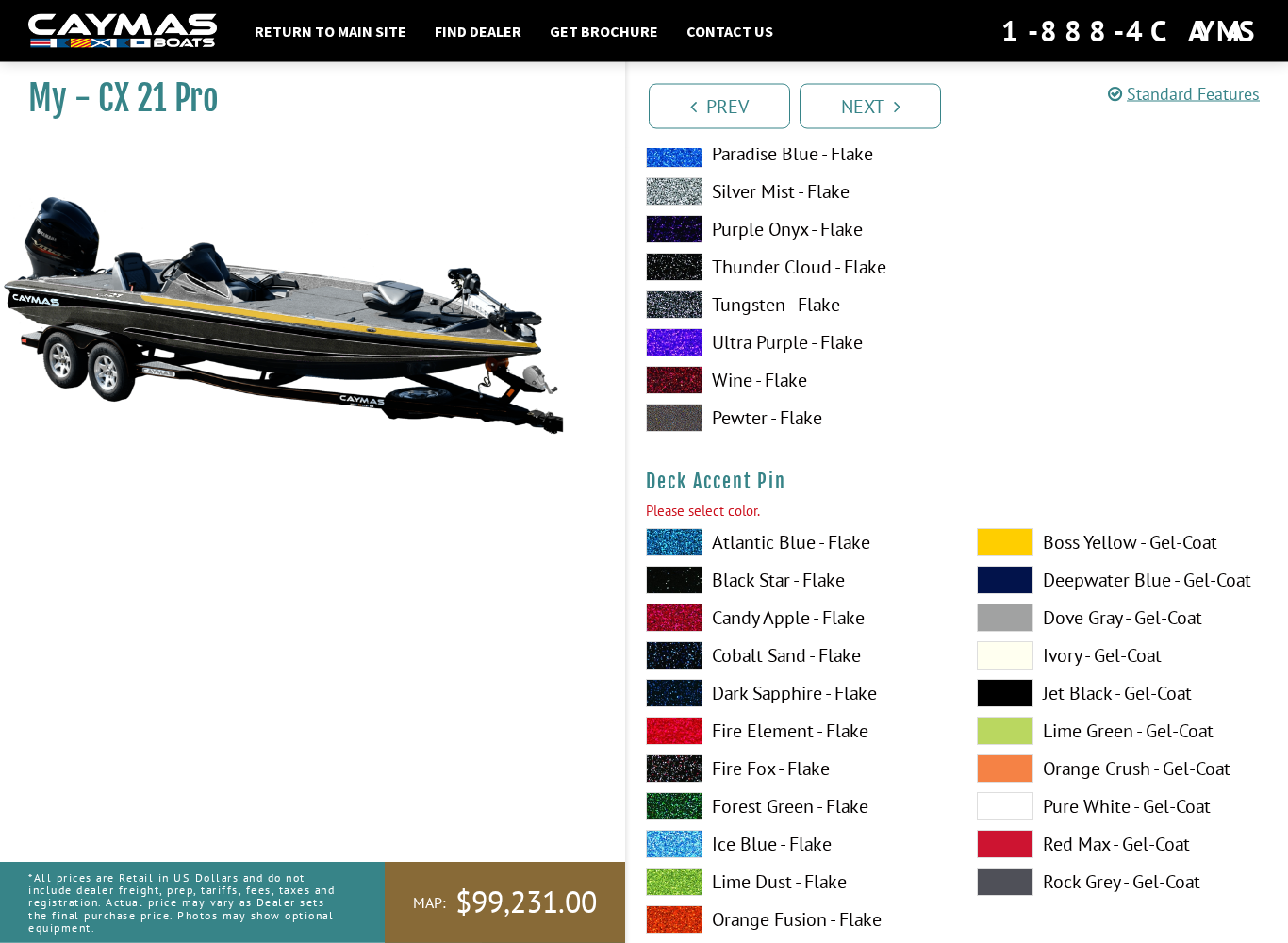 scroll, scrollTop: 1448, scrollLeft: 0, axis: vertical 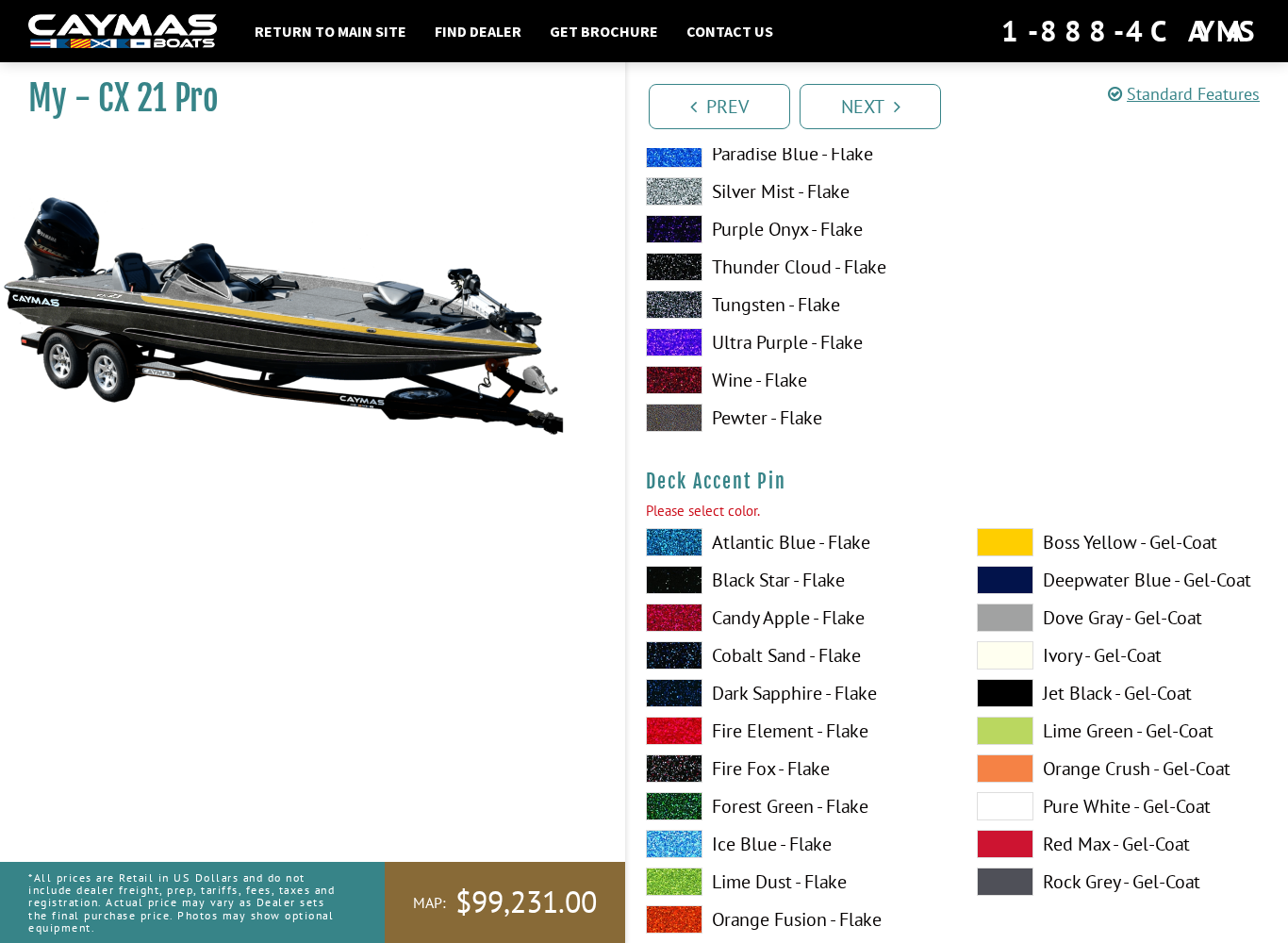 click at bounding box center (1005, 731) 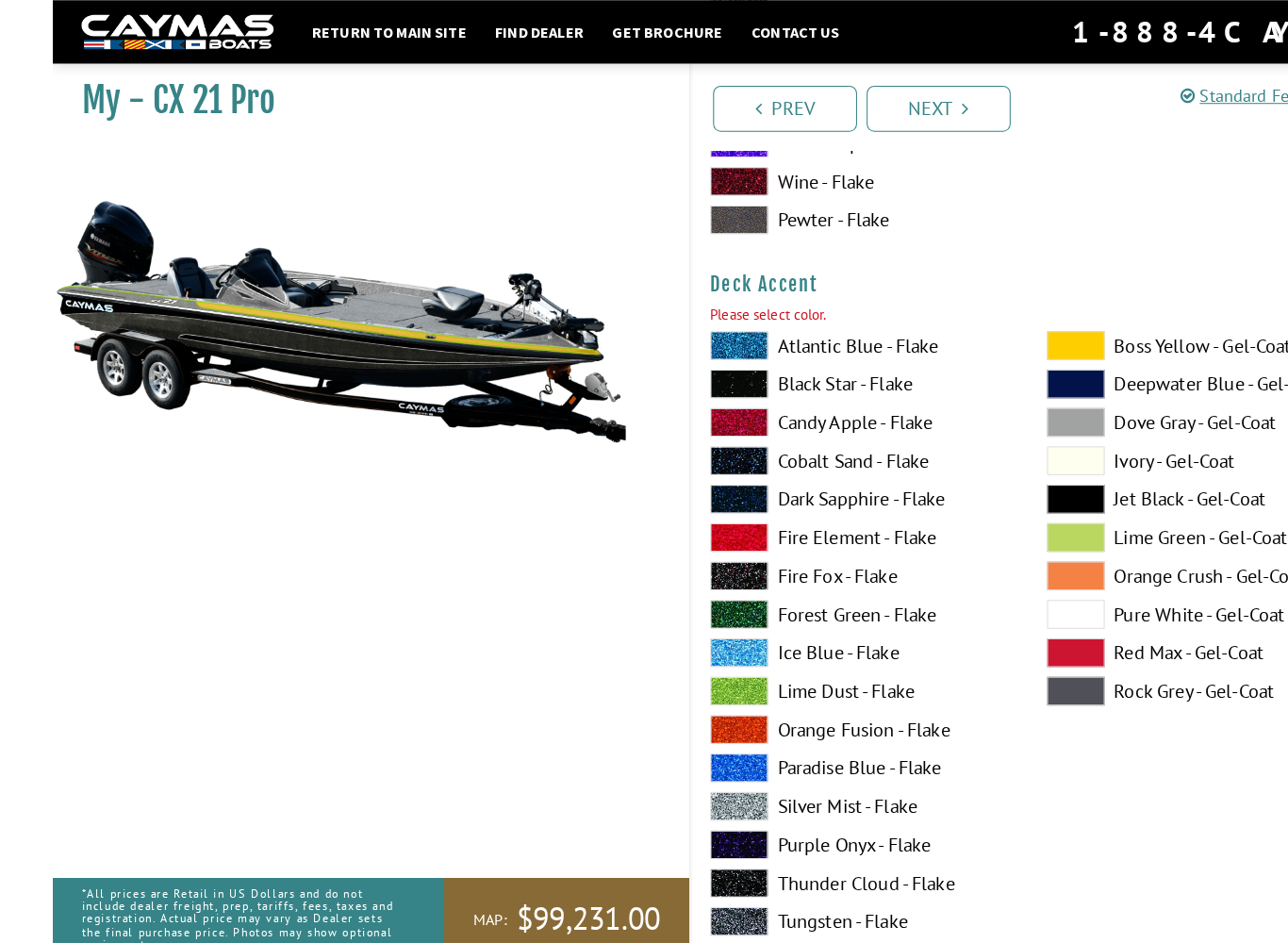 scroll, scrollTop: 801, scrollLeft: 0, axis: vertical 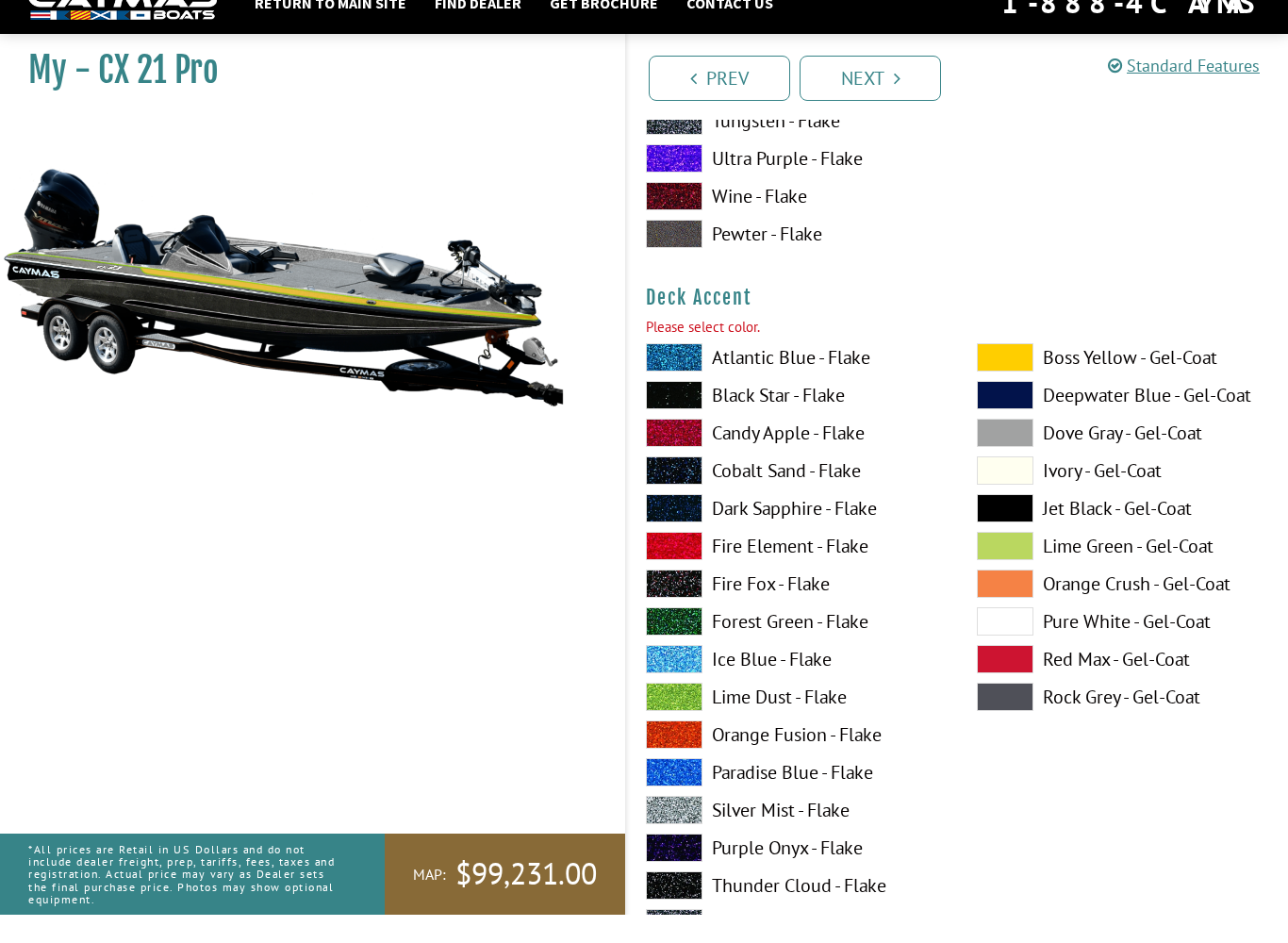 click at bounding box center [674, 386] 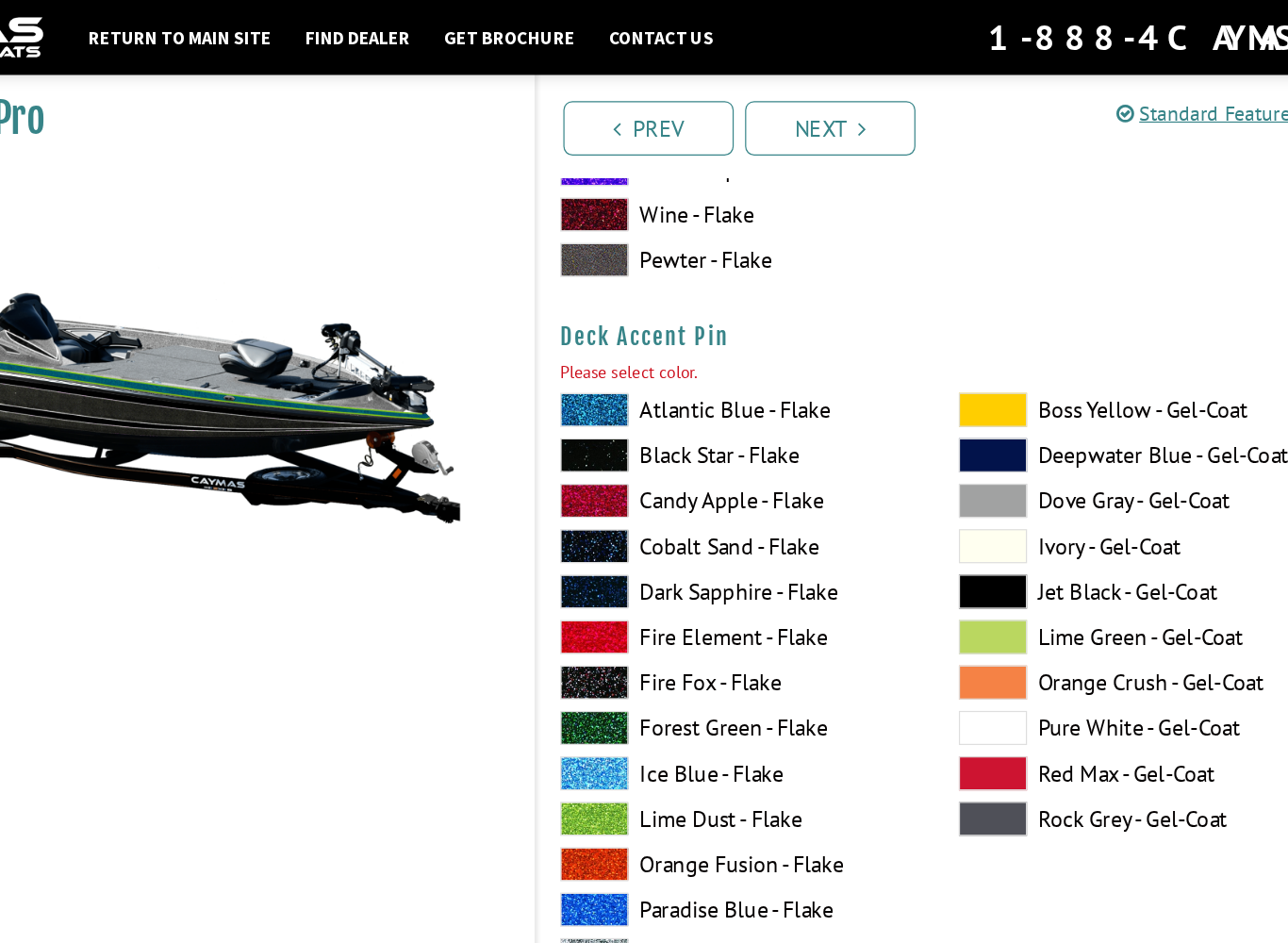 scroll, scrollTop: 1588, scrollLeft: 0, axis: vertical 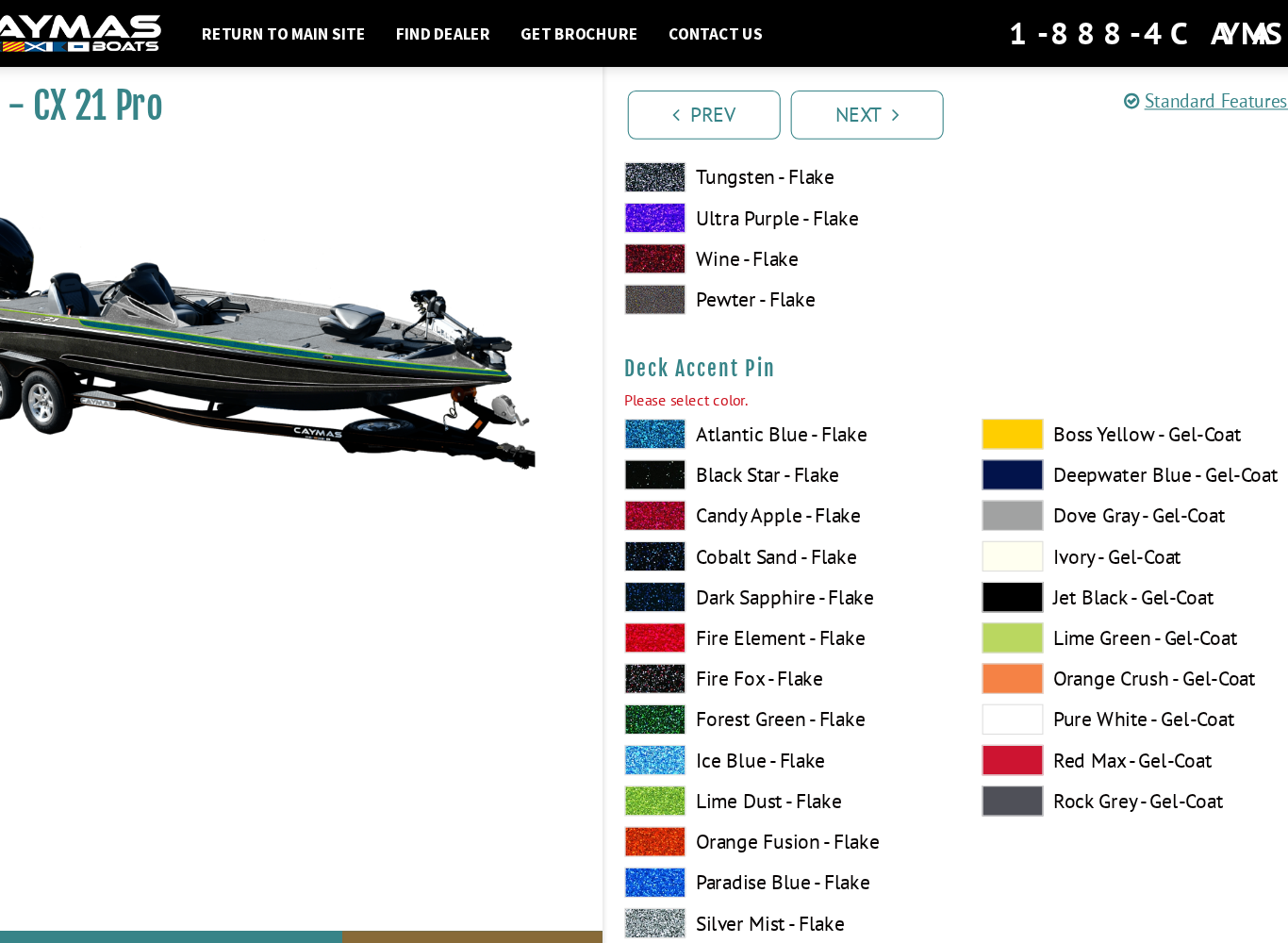click at bounding box center (1005, 402) 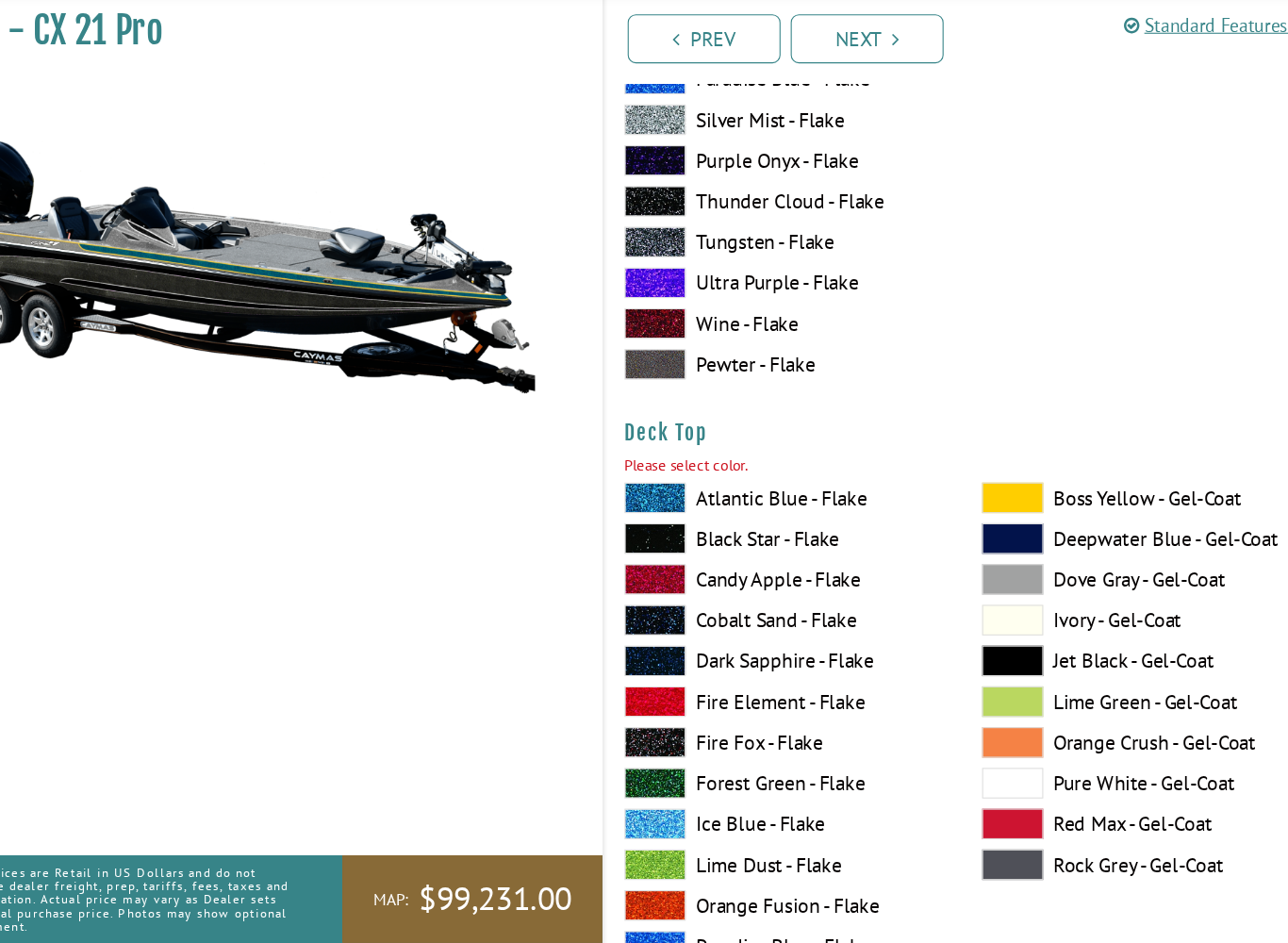 scroll, scrollTop: 2308, scrollLeft: 0, axis: vertical 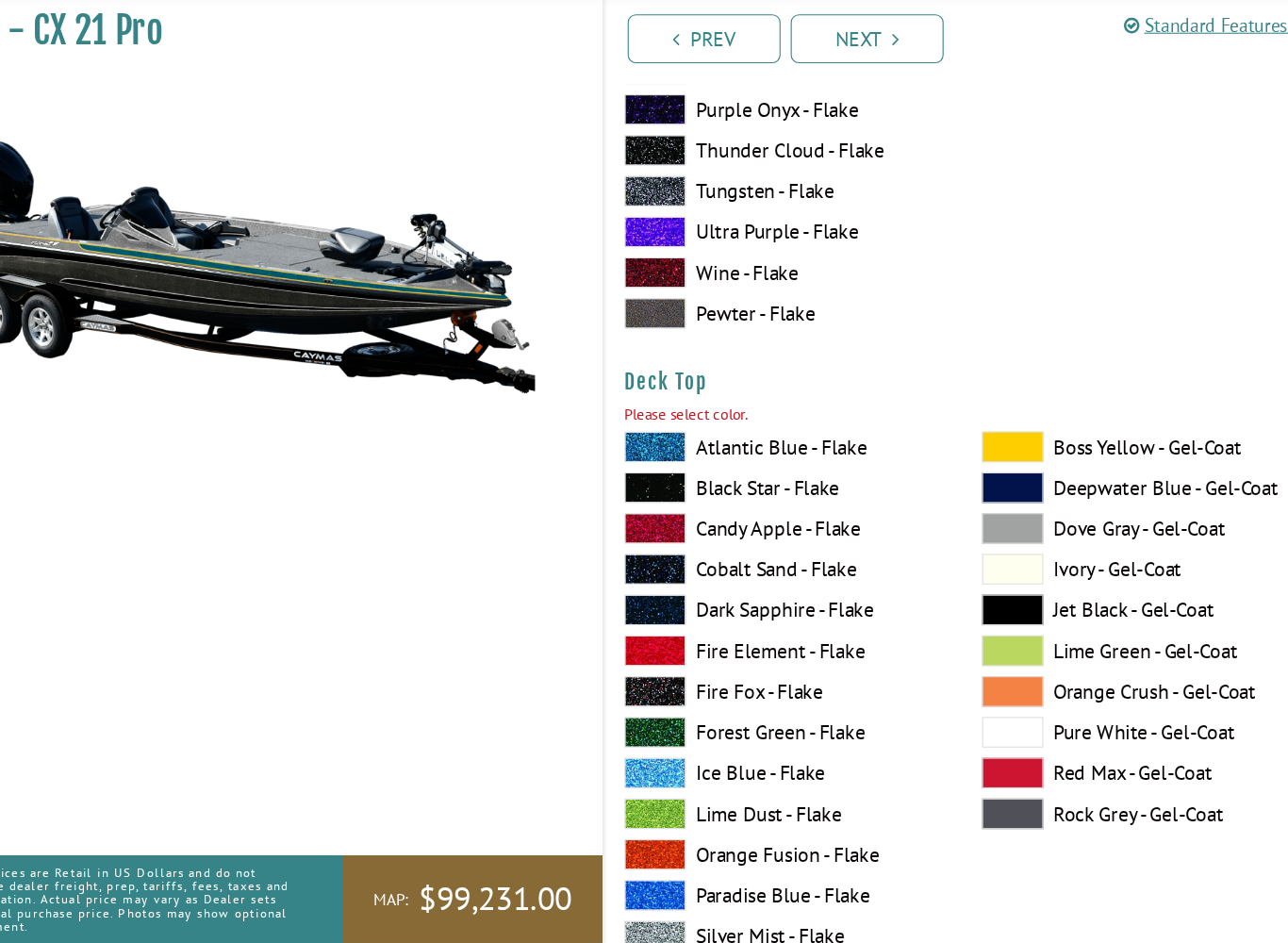 click at bounding box center [1005, 484] 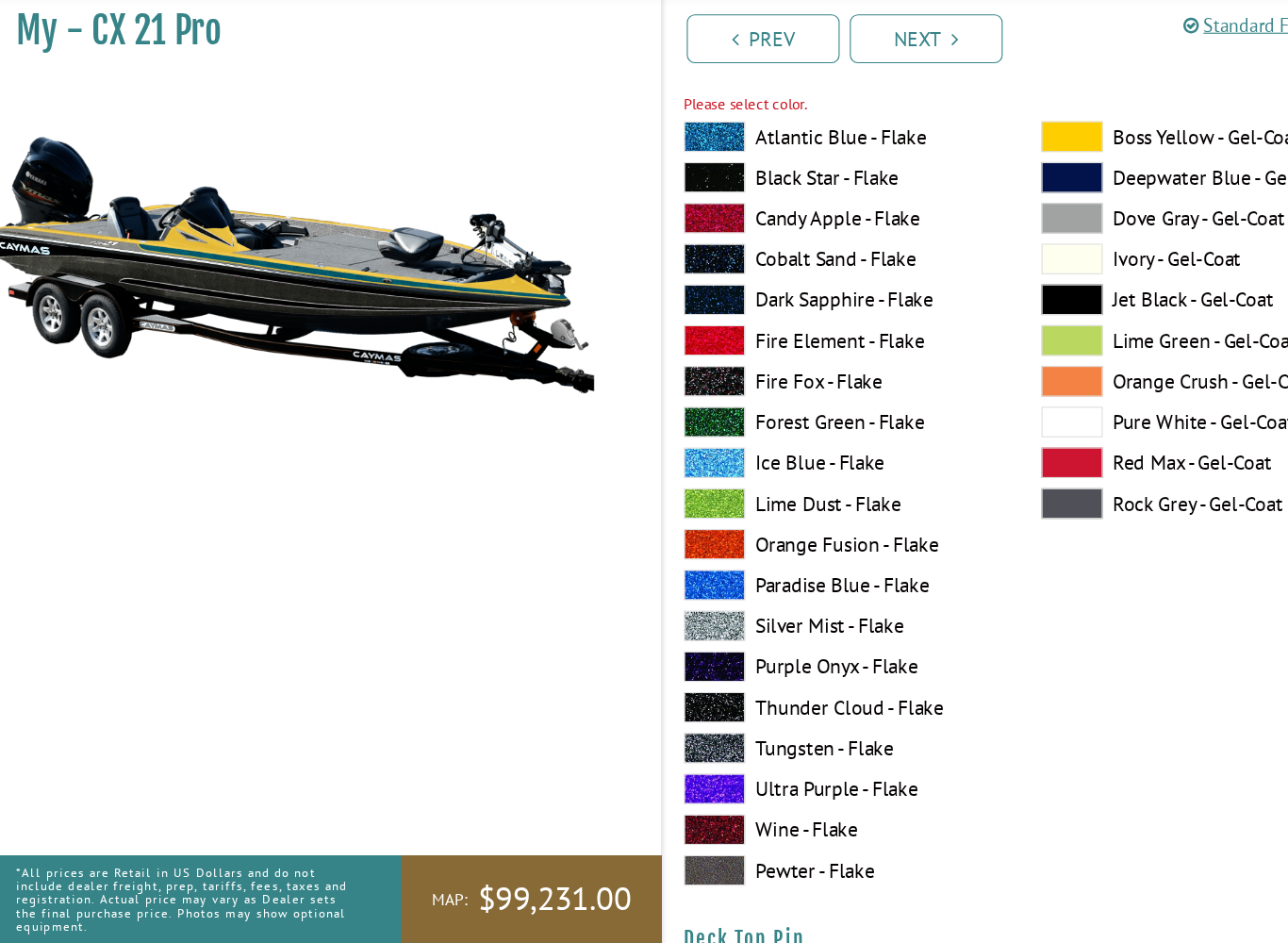 scroll, scrollTop: 2596, scrollLeft: 0, axis: vertical 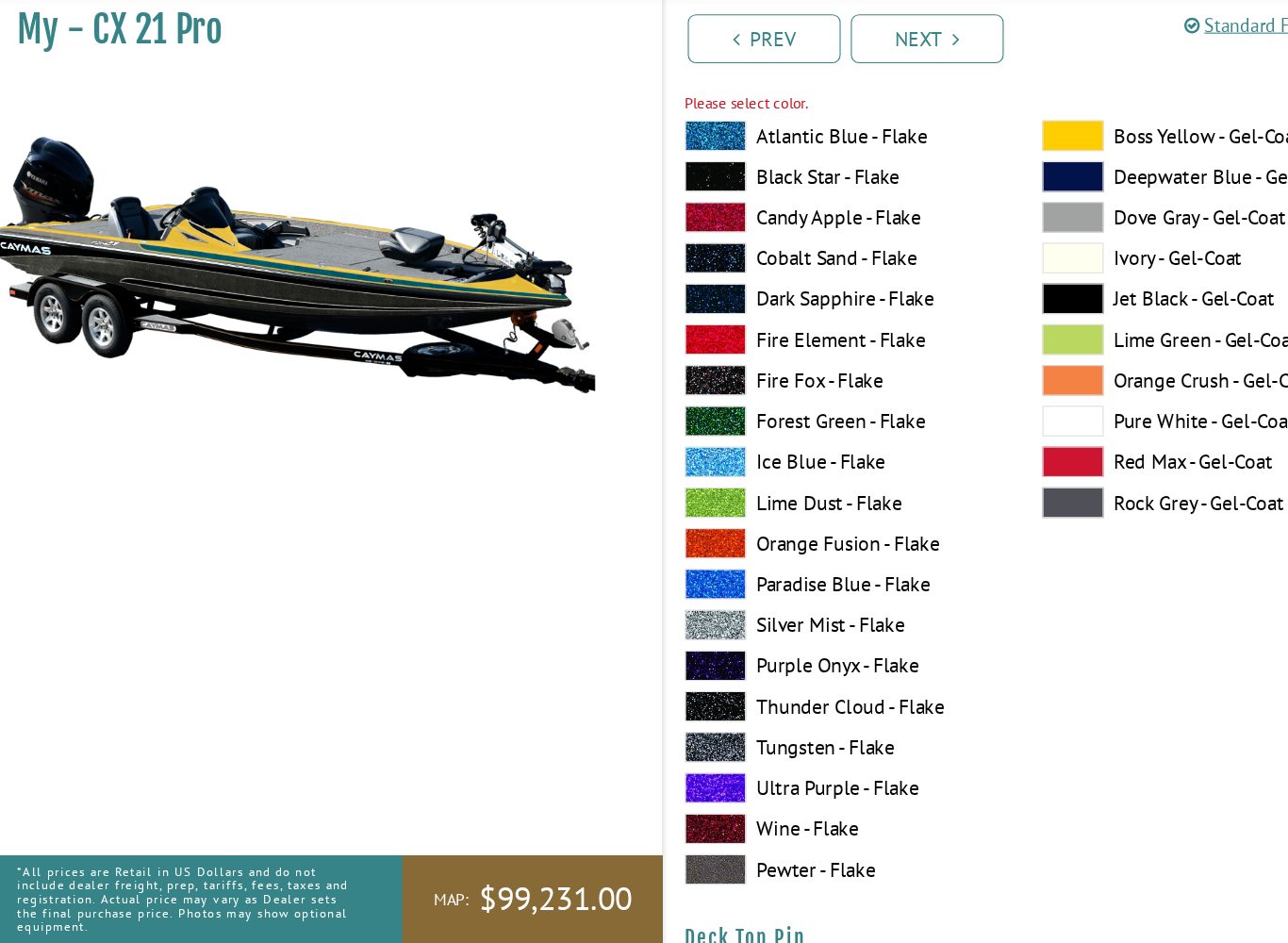 click at bounding box center [674, 762] 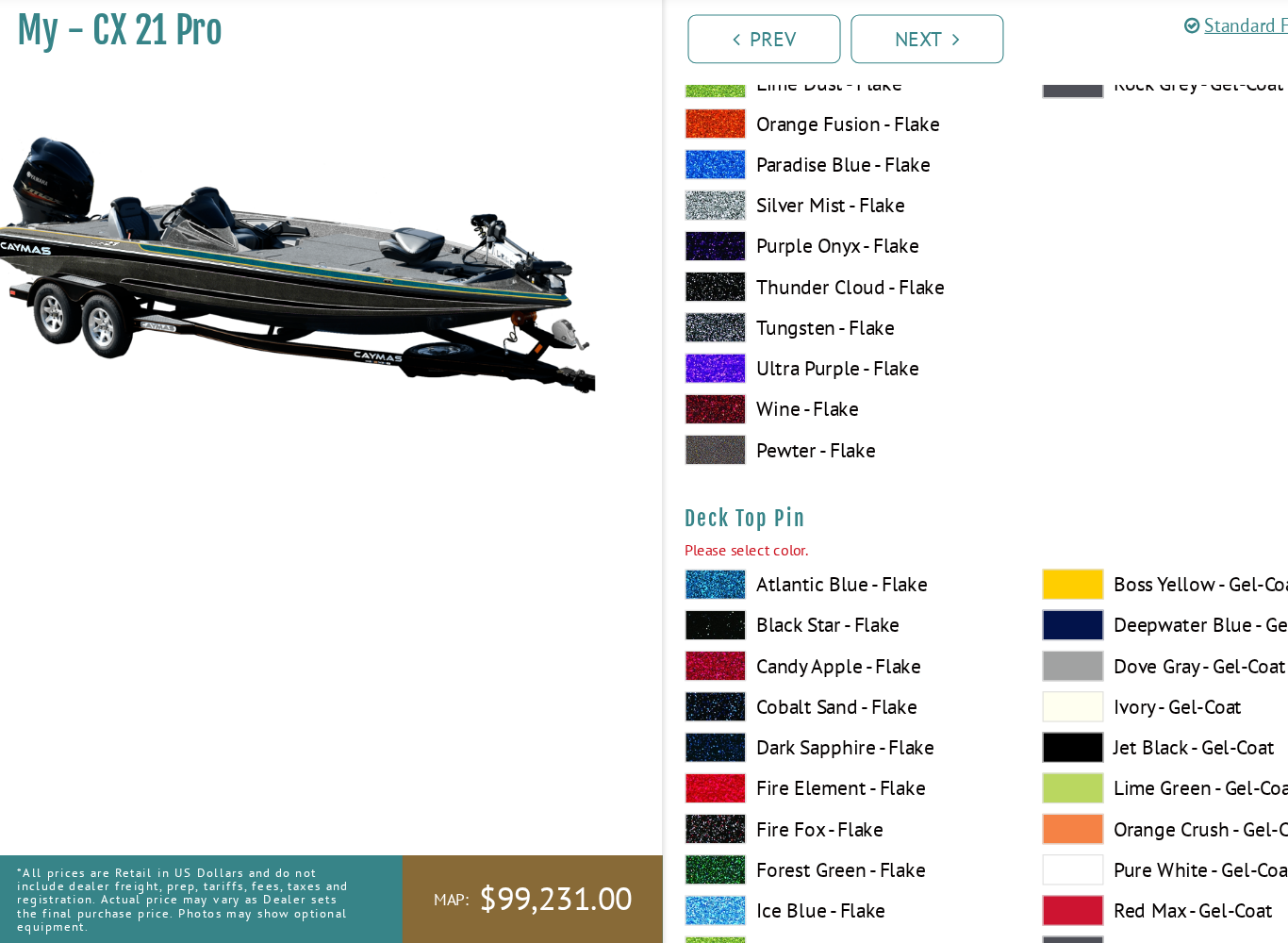 scroll, scrollTop: 3020, scrollLeft: 0, axis: vertical 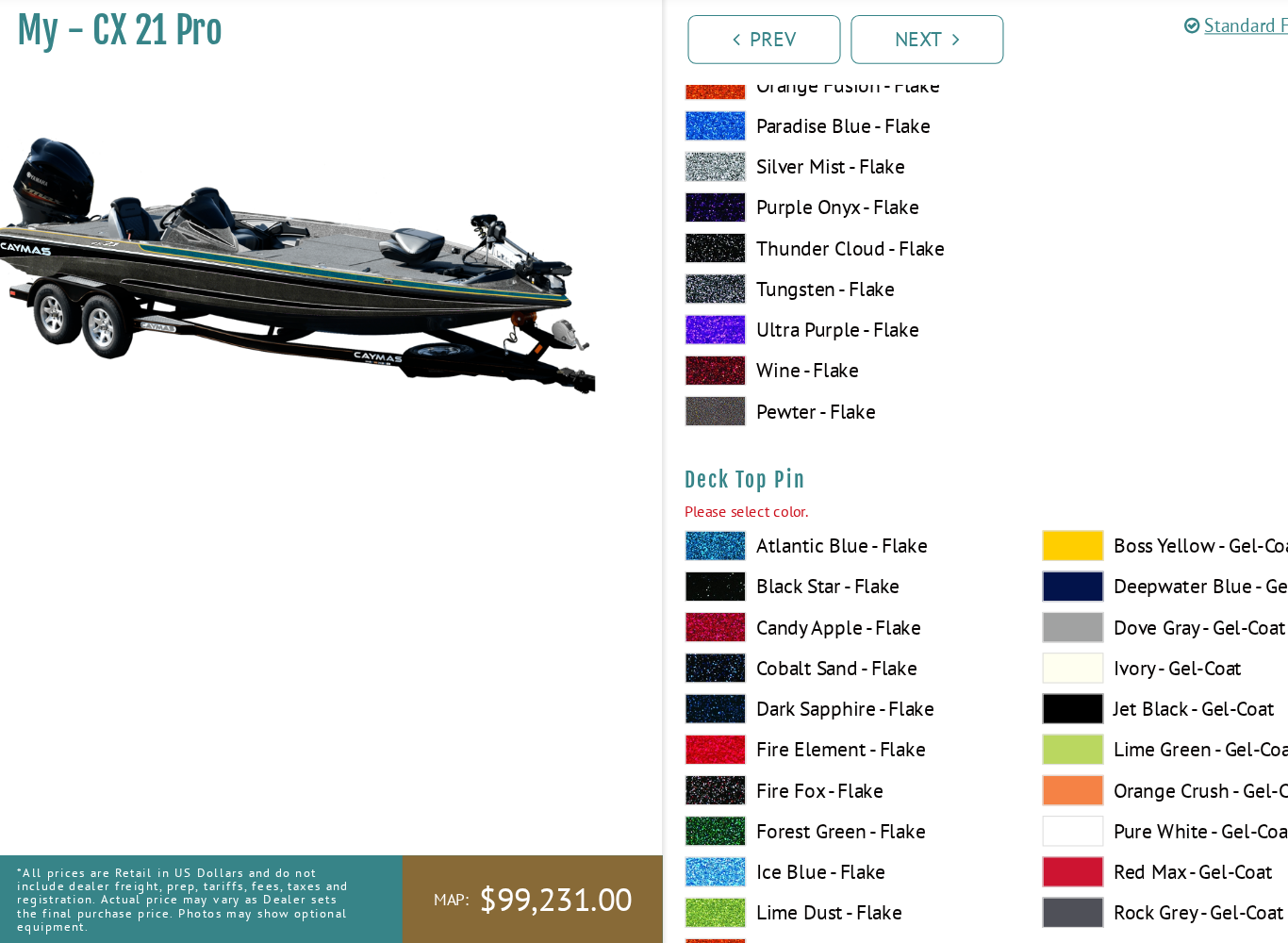 click at bounding box center (1005, 575) 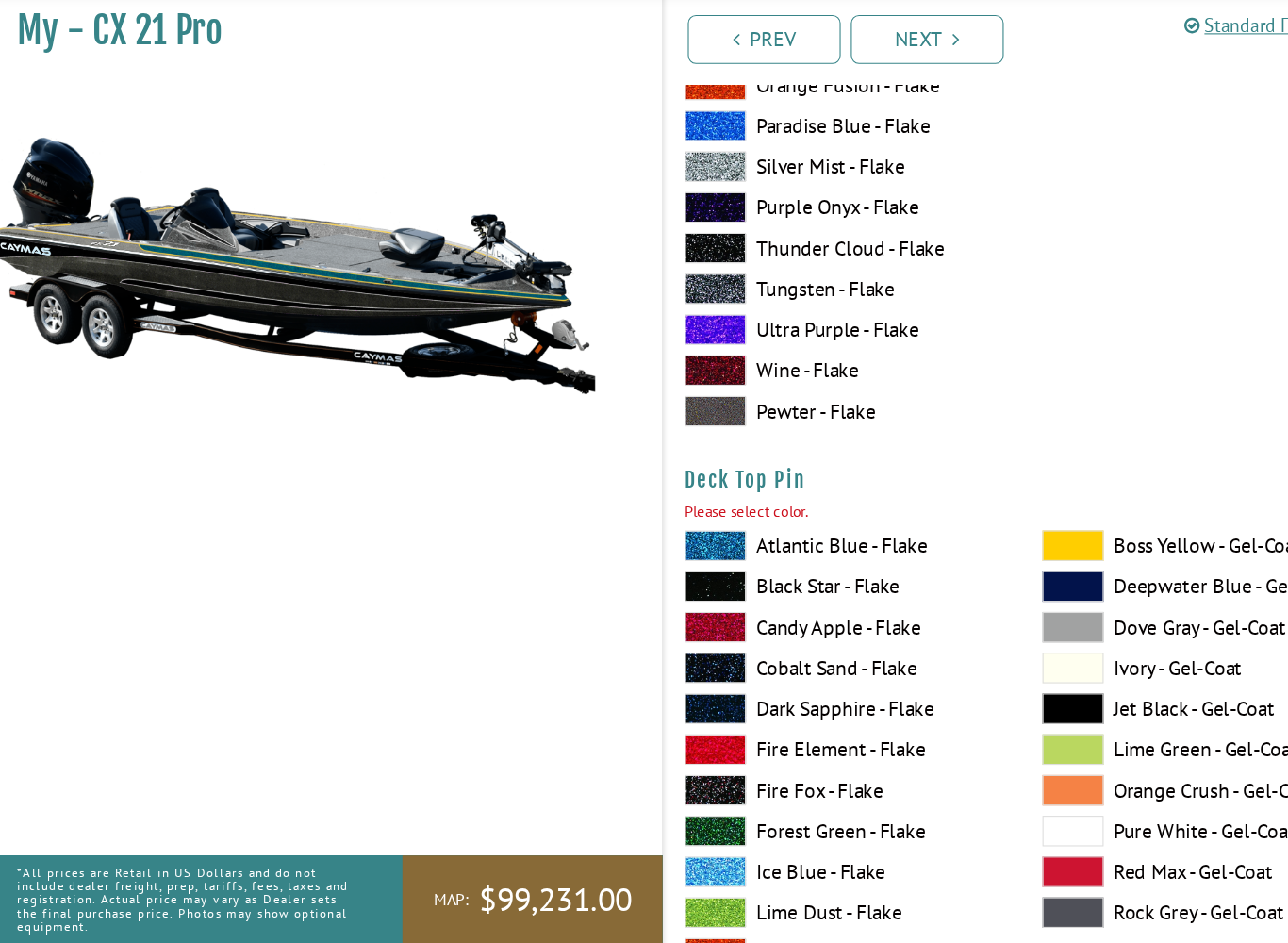 click at bounding box center (674, 575) 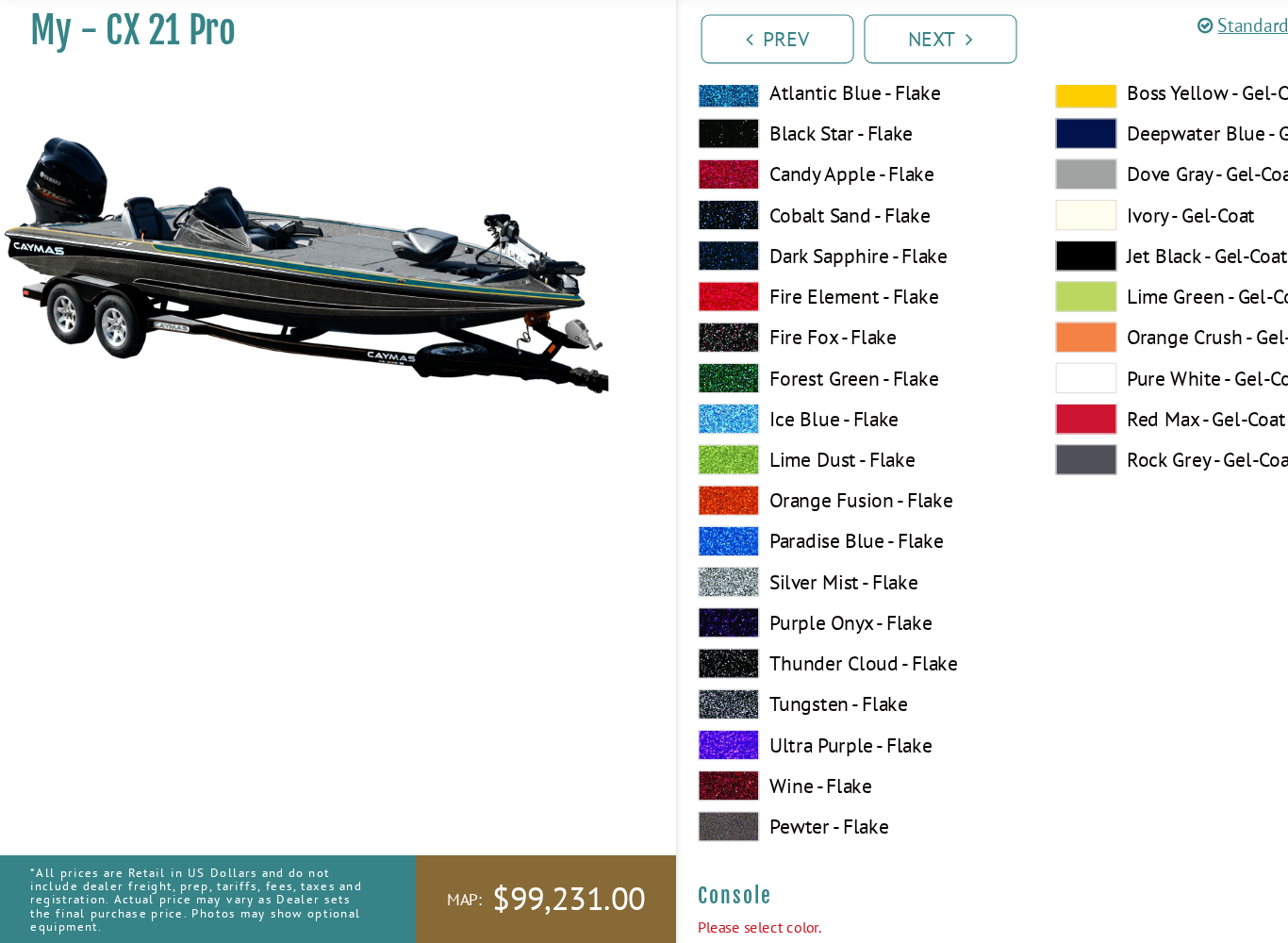 scroll, scrollTop: 4302, scrollLeft: 0, axis: vertical 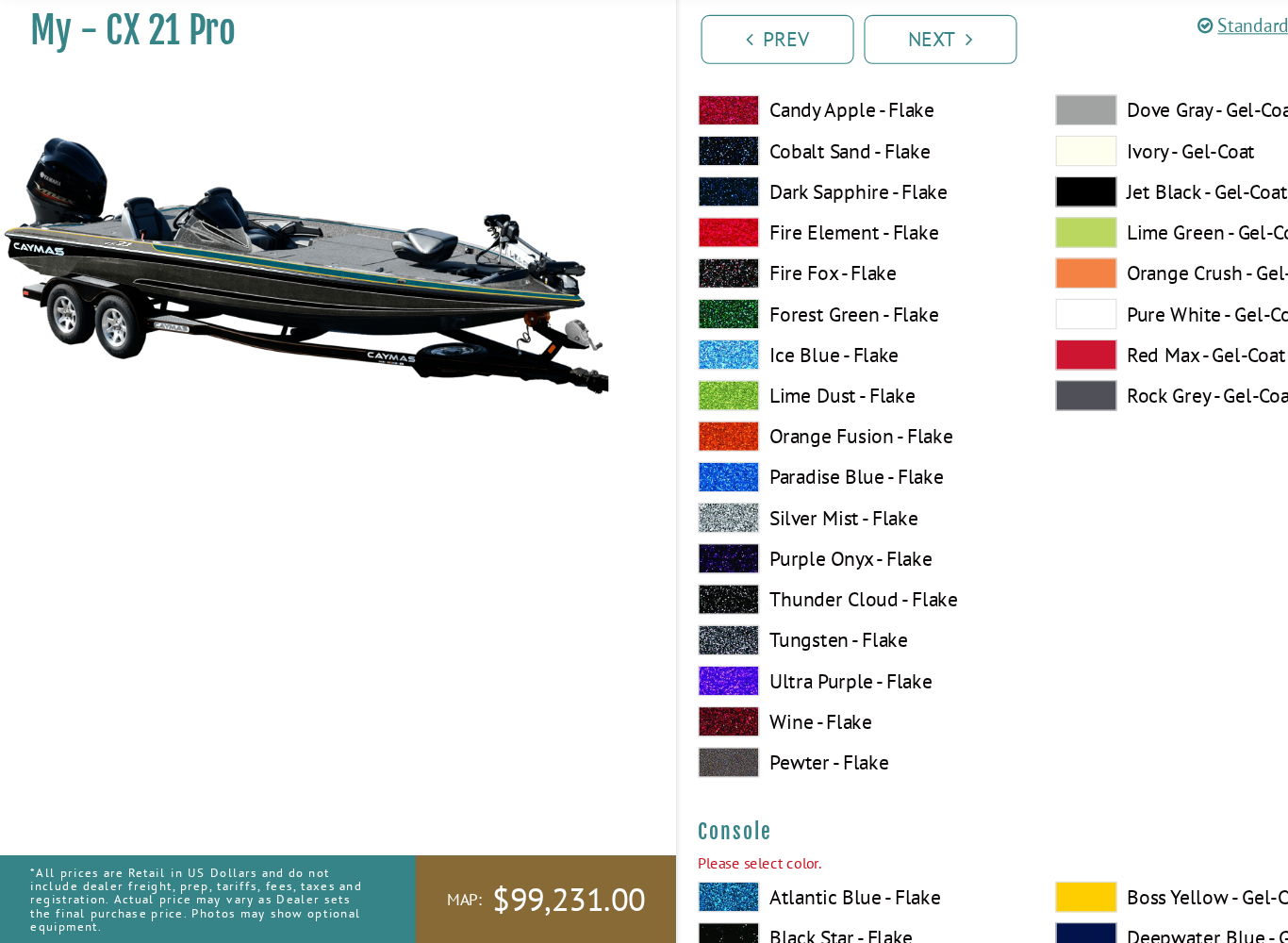 click at bounding box center [674, 662] 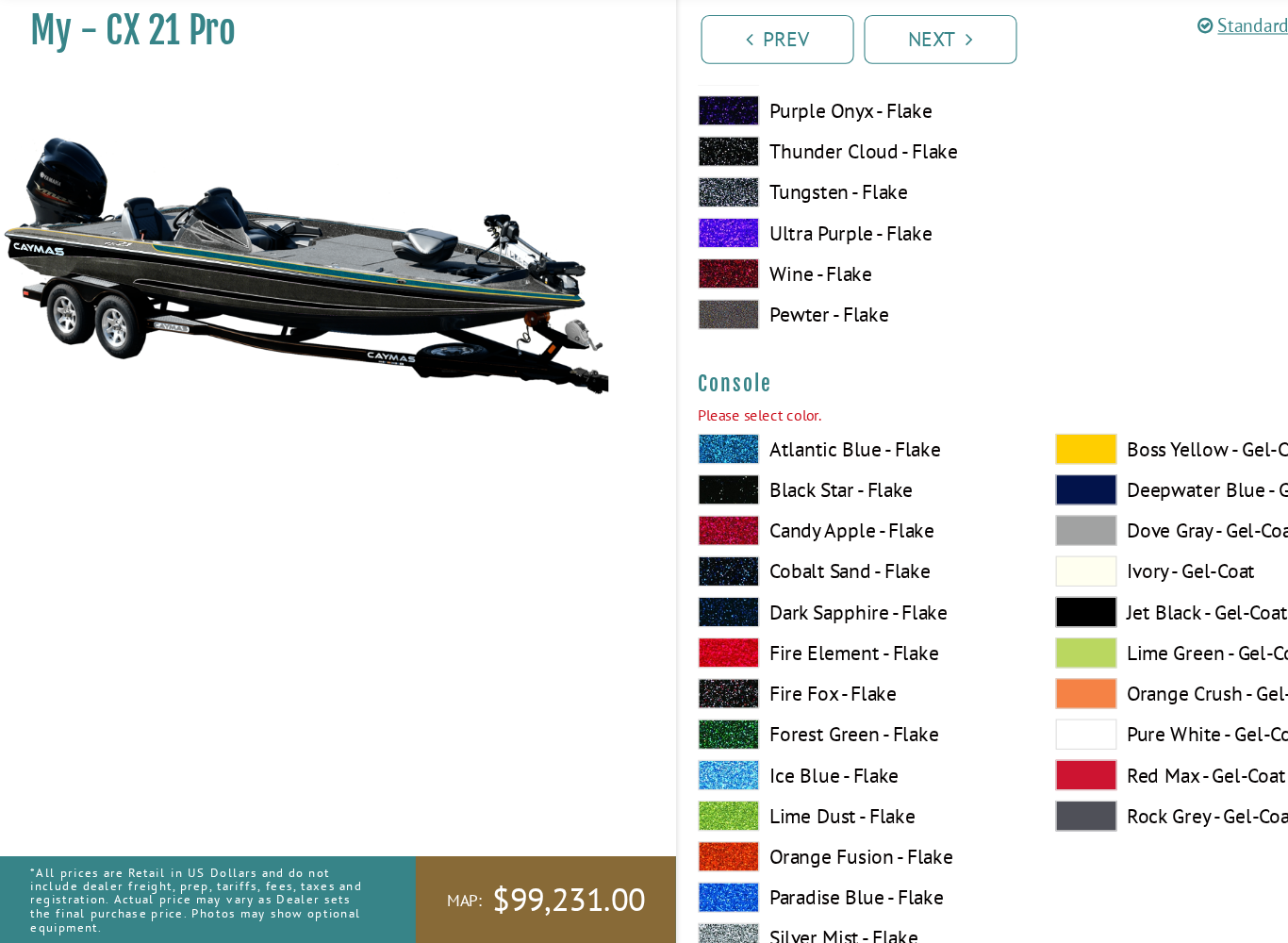 scroll, scrollTop: 4740, scrollLeft: 0, axis: vertical 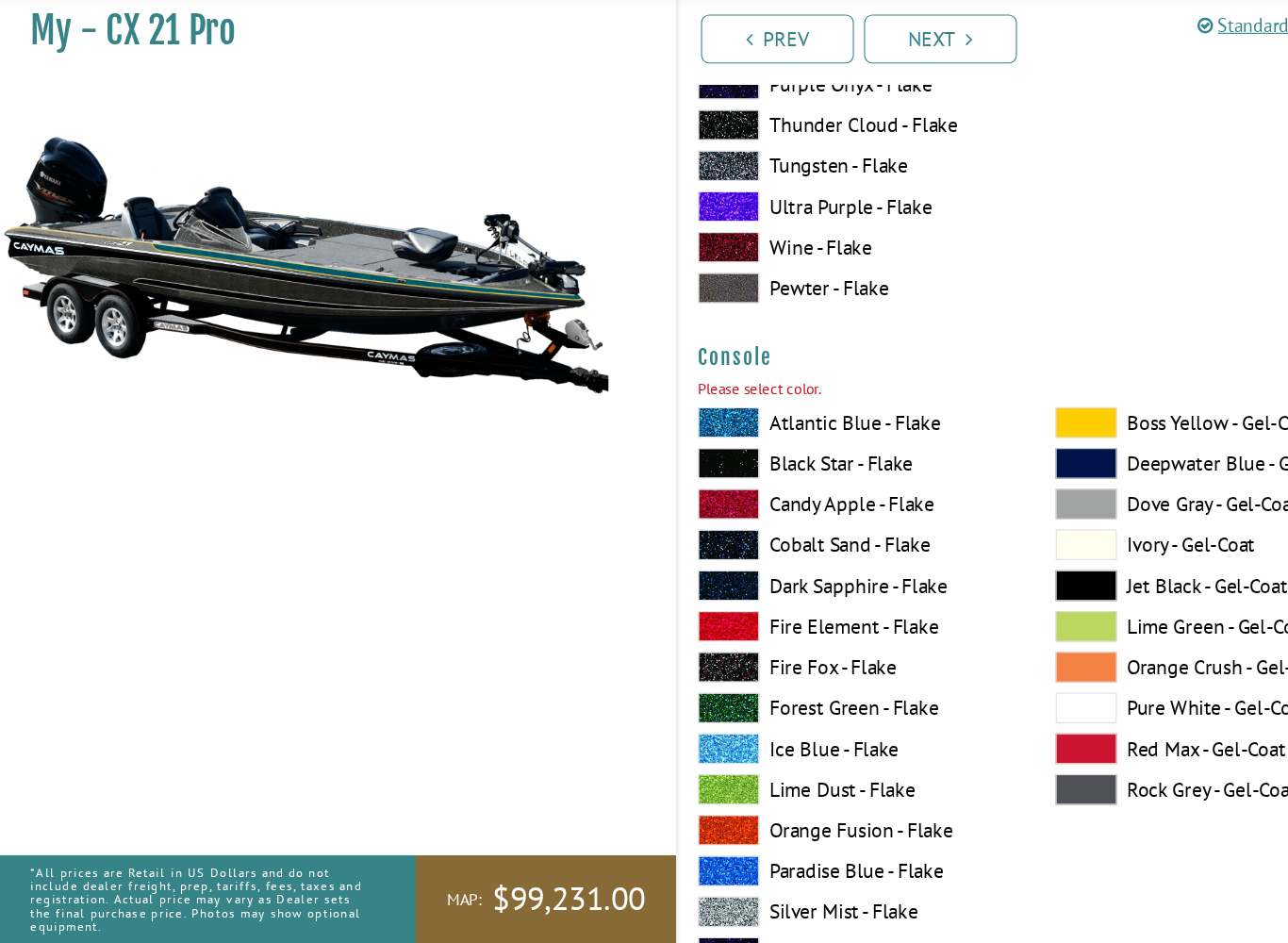 click at bounding box center [674, 499] 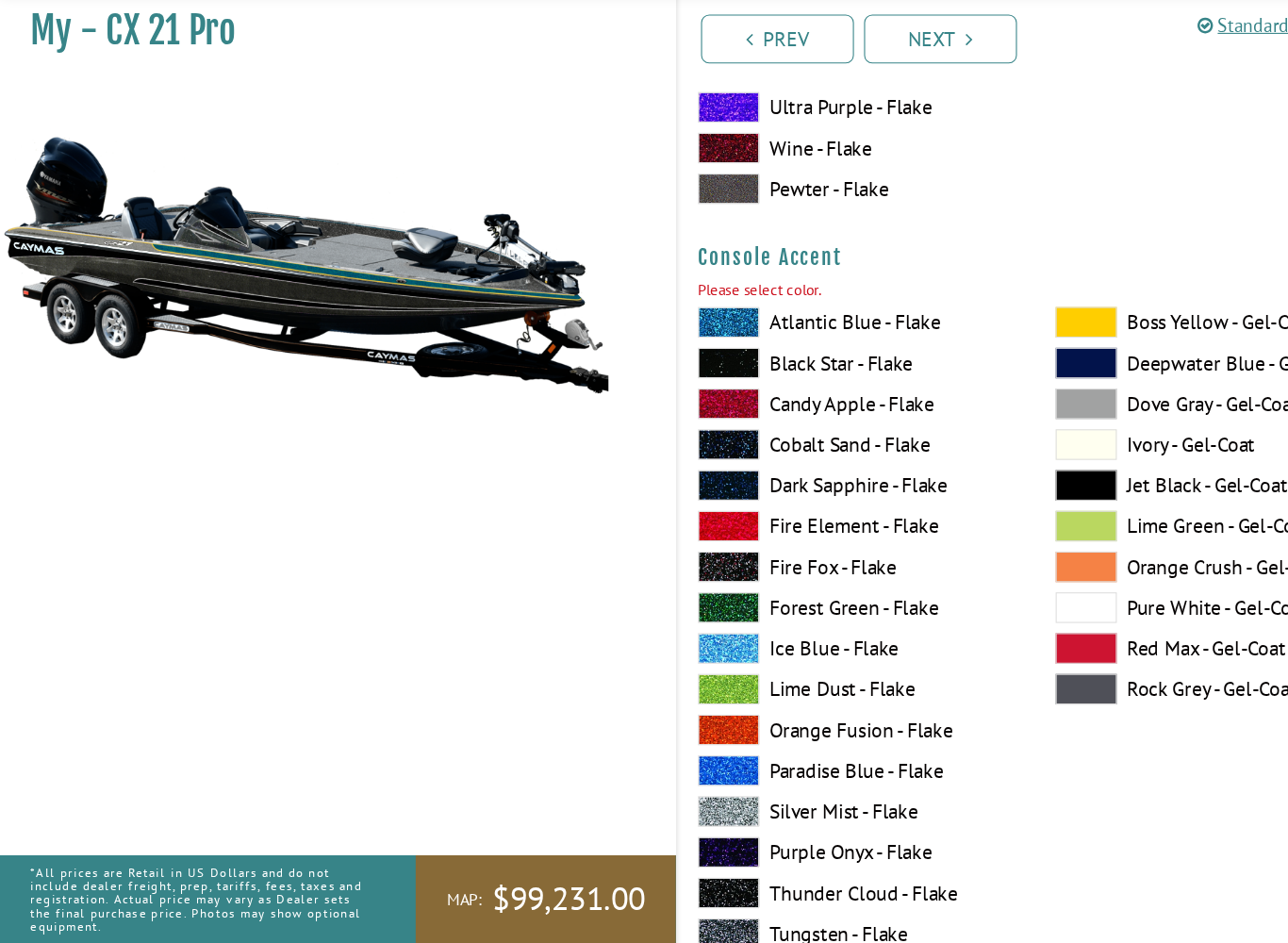 scroll, scrollTop: 5636, scrollLeft: 0, axis: vertical 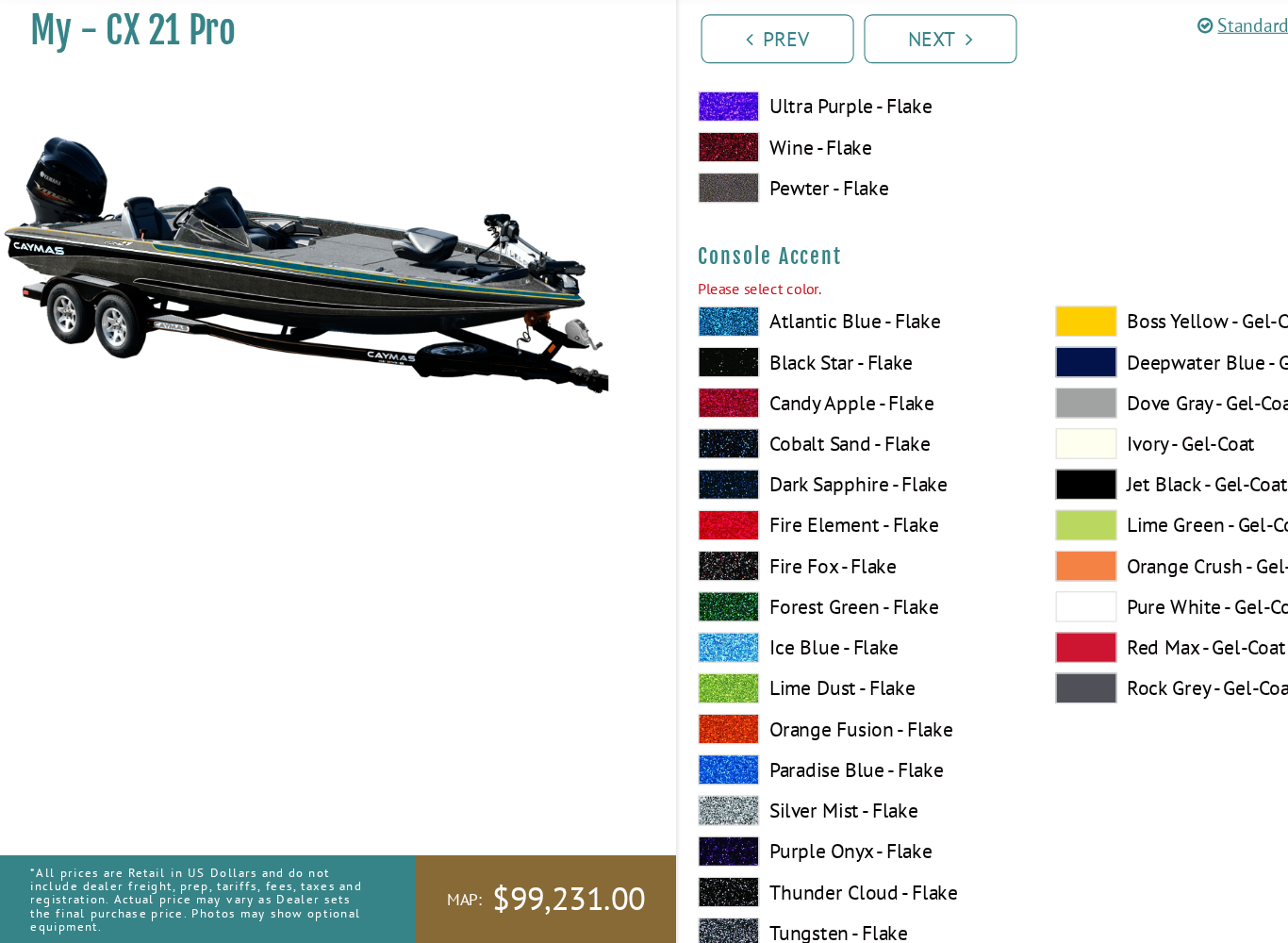click at bounding box center [1005, 368] 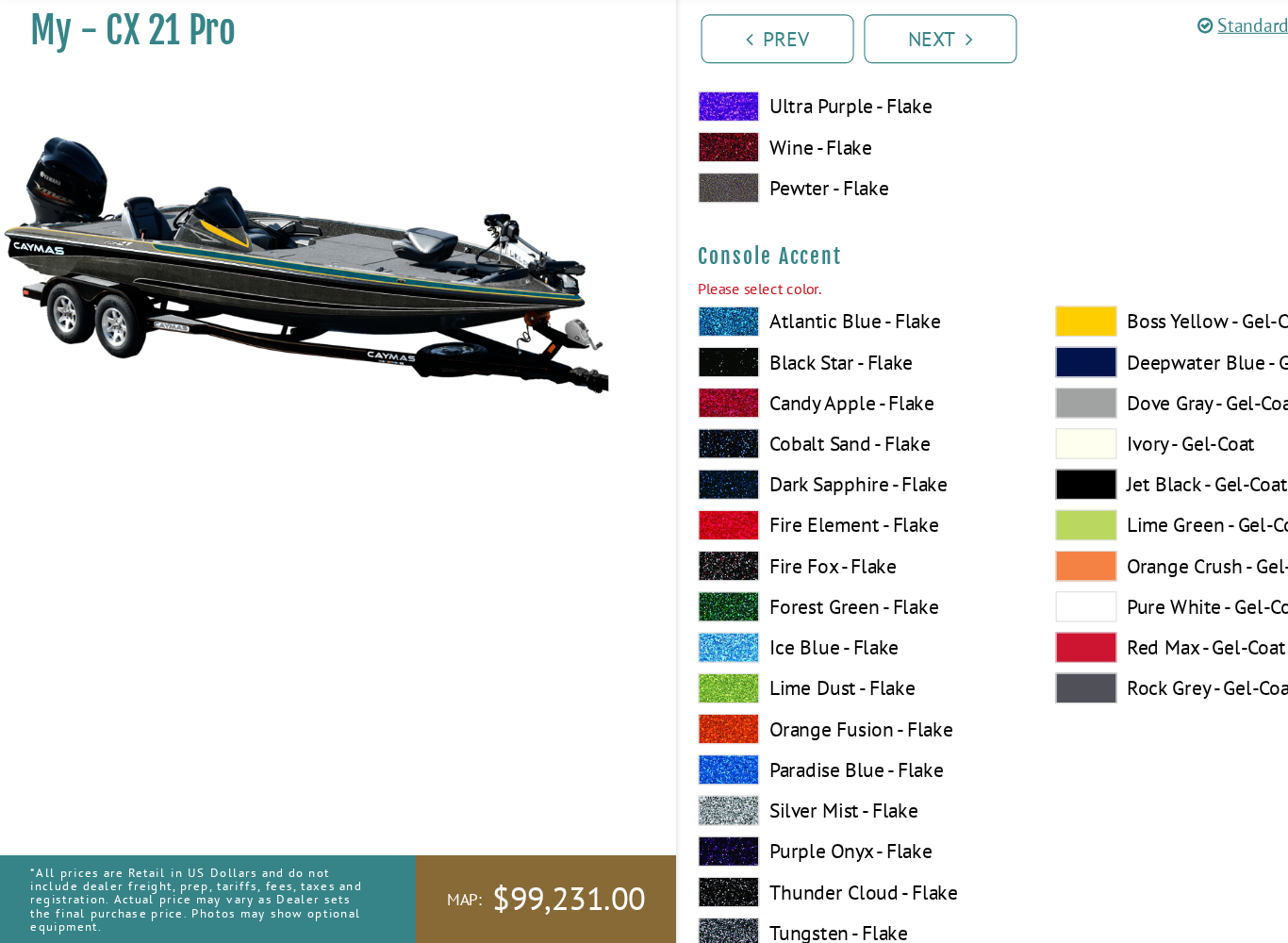 click at bounding box center (1005, 594) 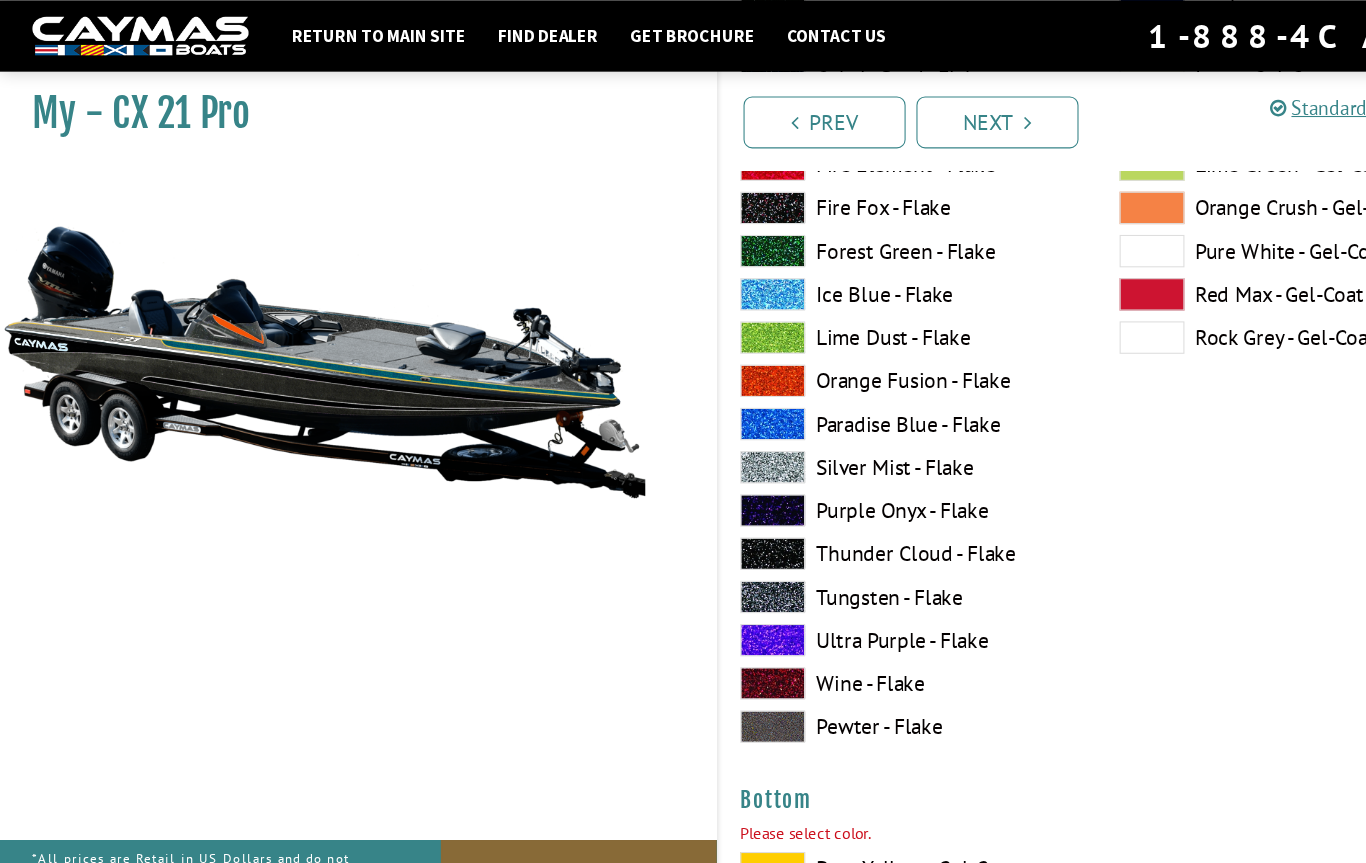 scroll, scrollTop: 7260, scrollLeft: 0, axis: vertical 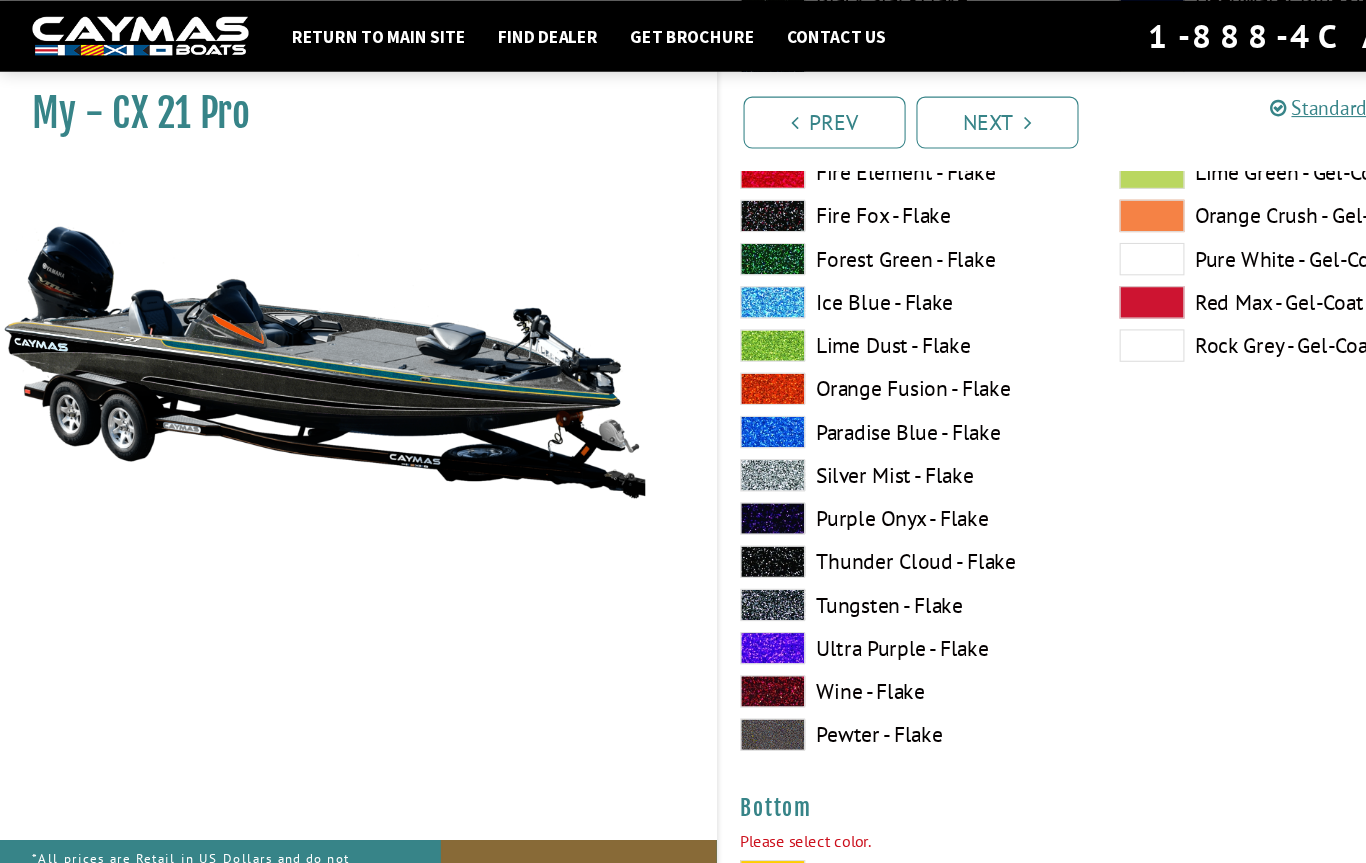 click on "Next" at bounding box center (923, 113) 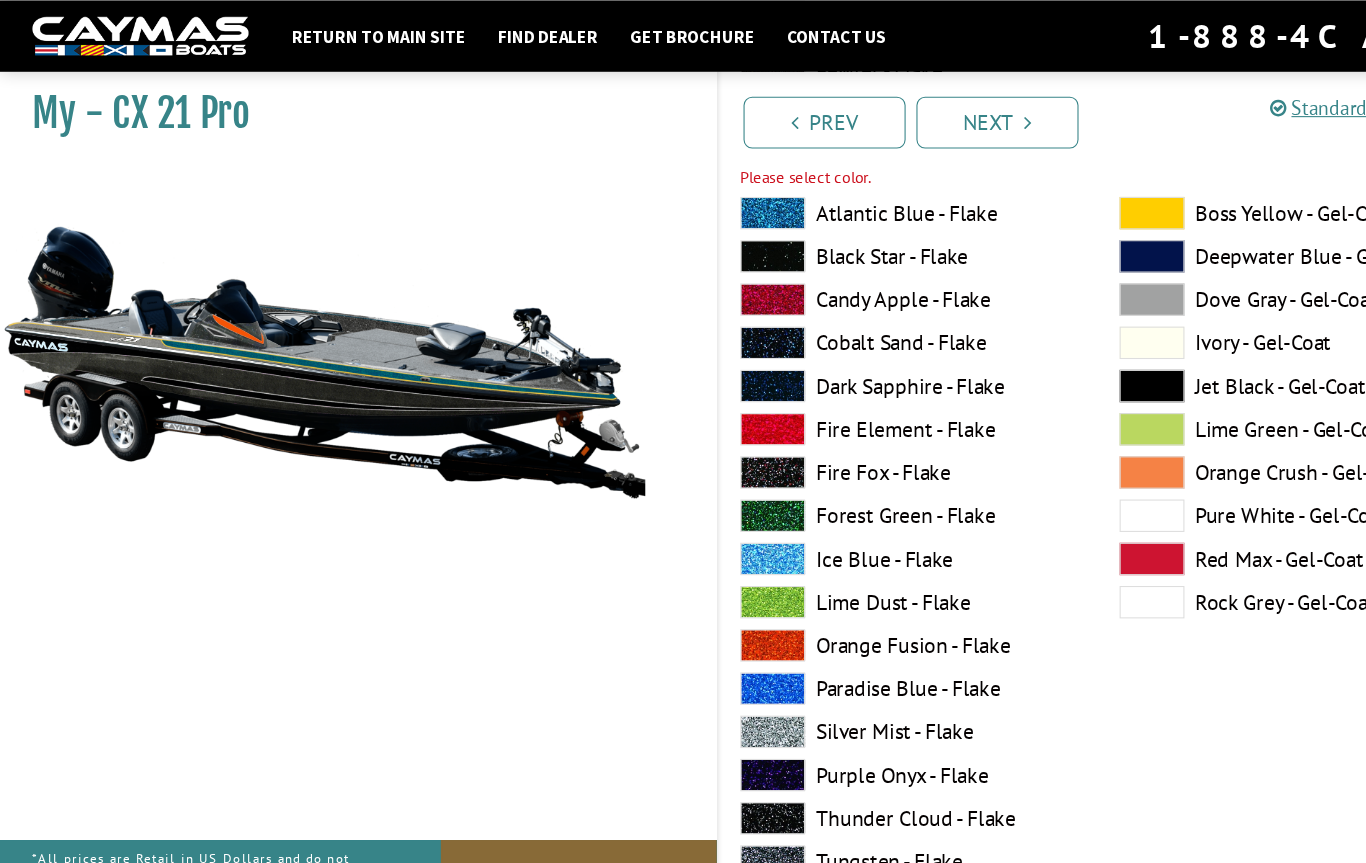 scroll, scrollTop: 6758, scrollLeft: 0, axis: vertical 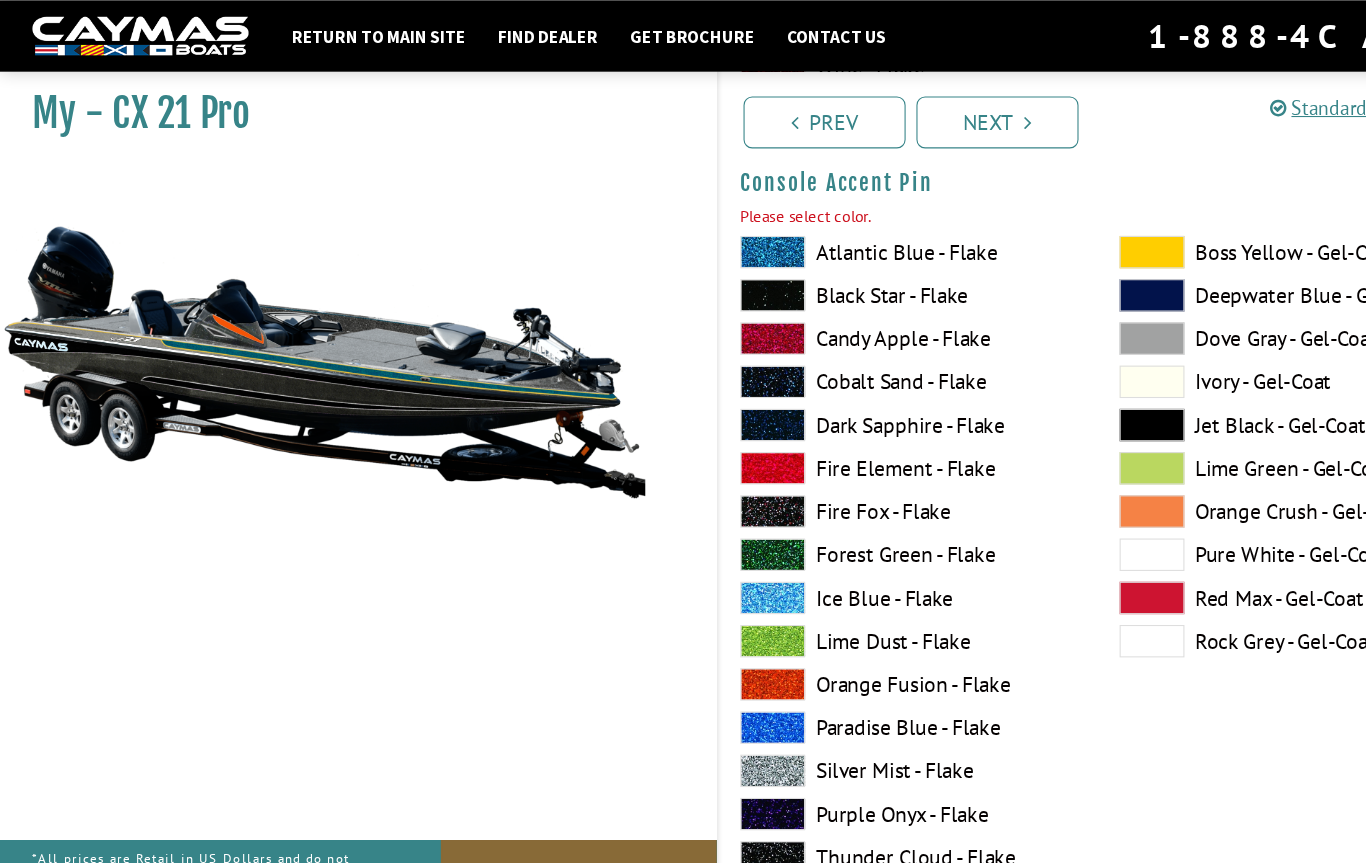 click at bounding box center [951, 113] 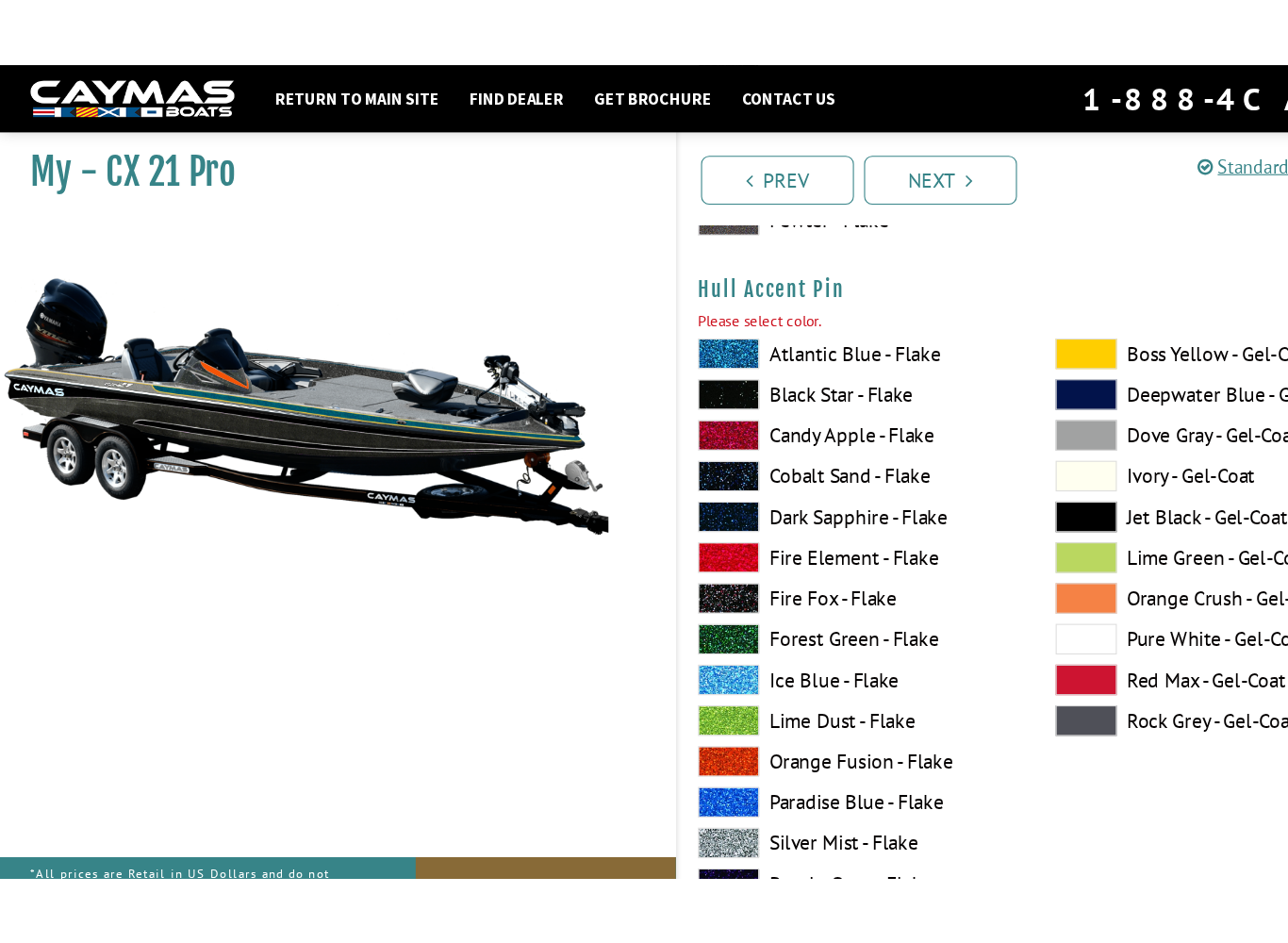 scroll, scrollTop: 8394, scrollLeft: 0, axis: vertical 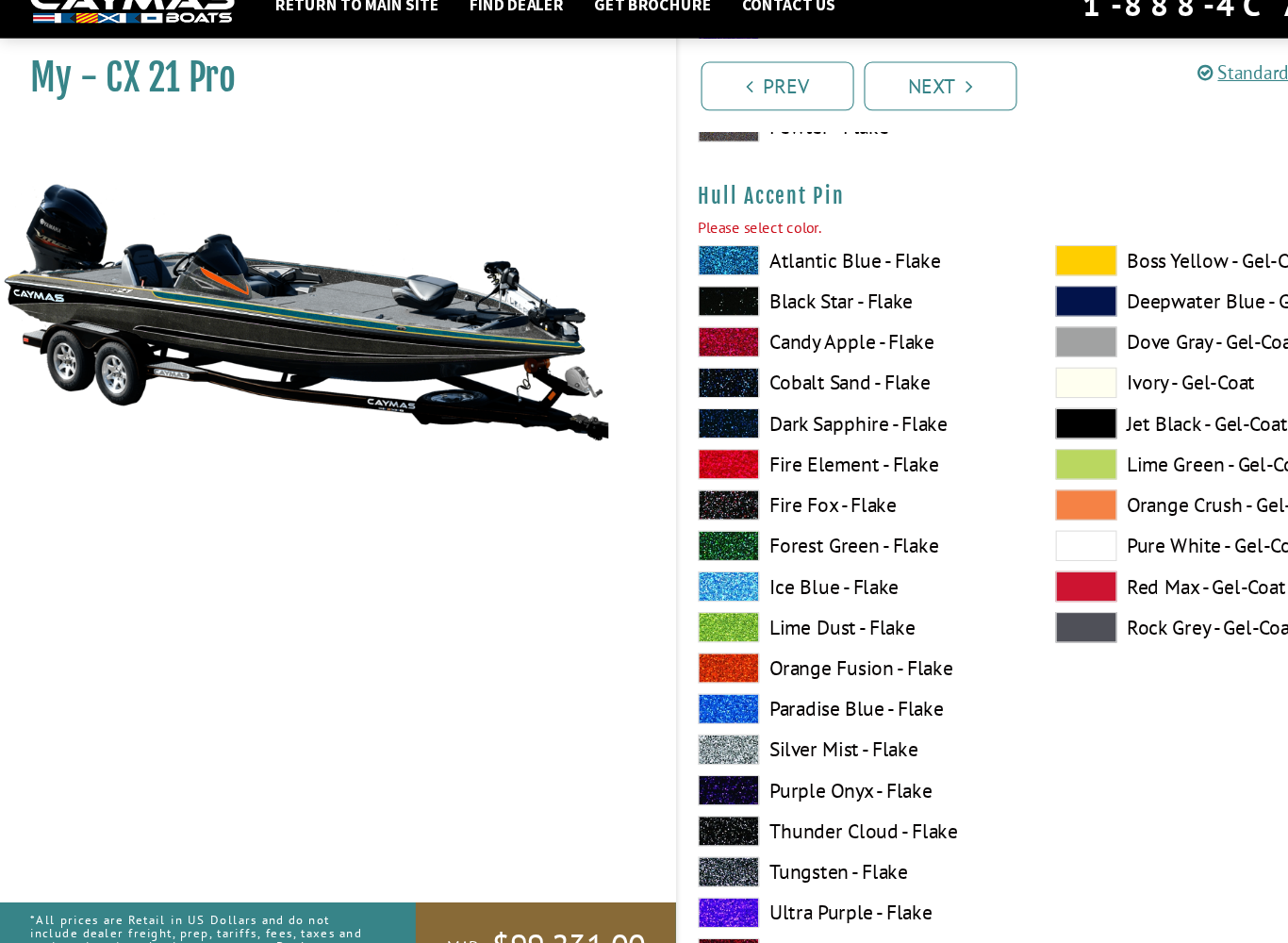 click at bounding box center [1005, 494] 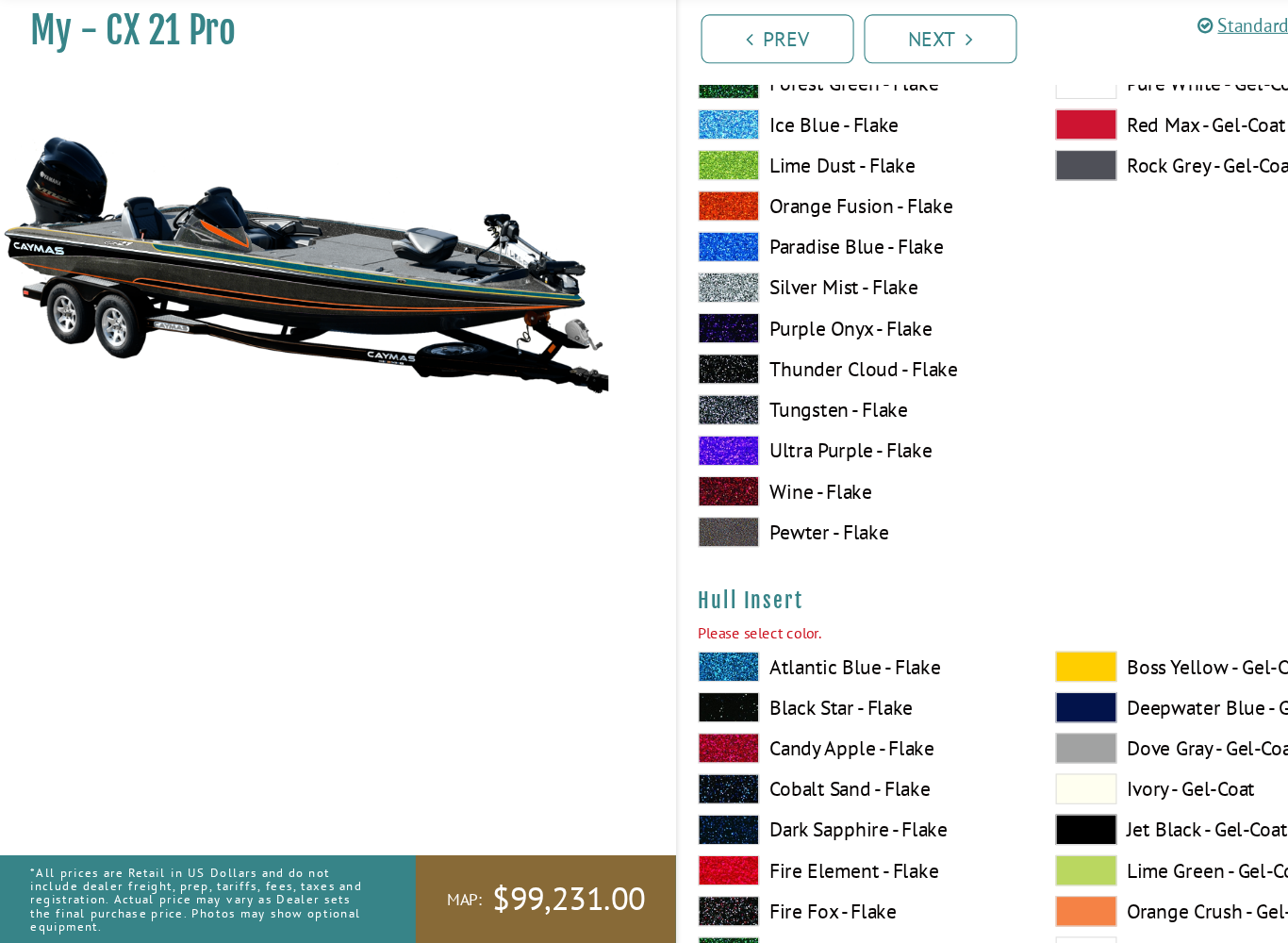 scroll, scrollTop: 8810, scrollLeft: 0, axis: vertical 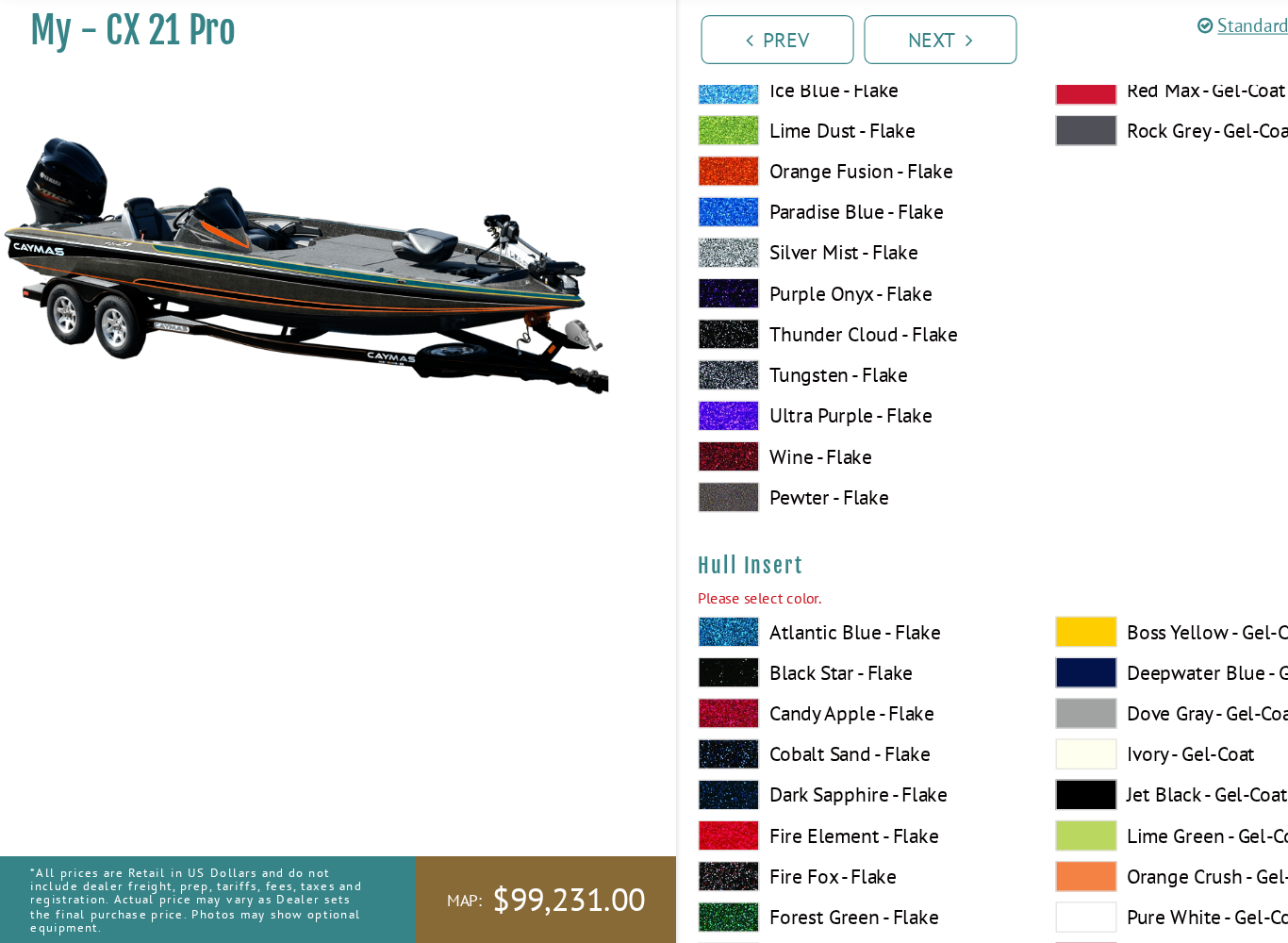 click at bounding box center [1005, 768] 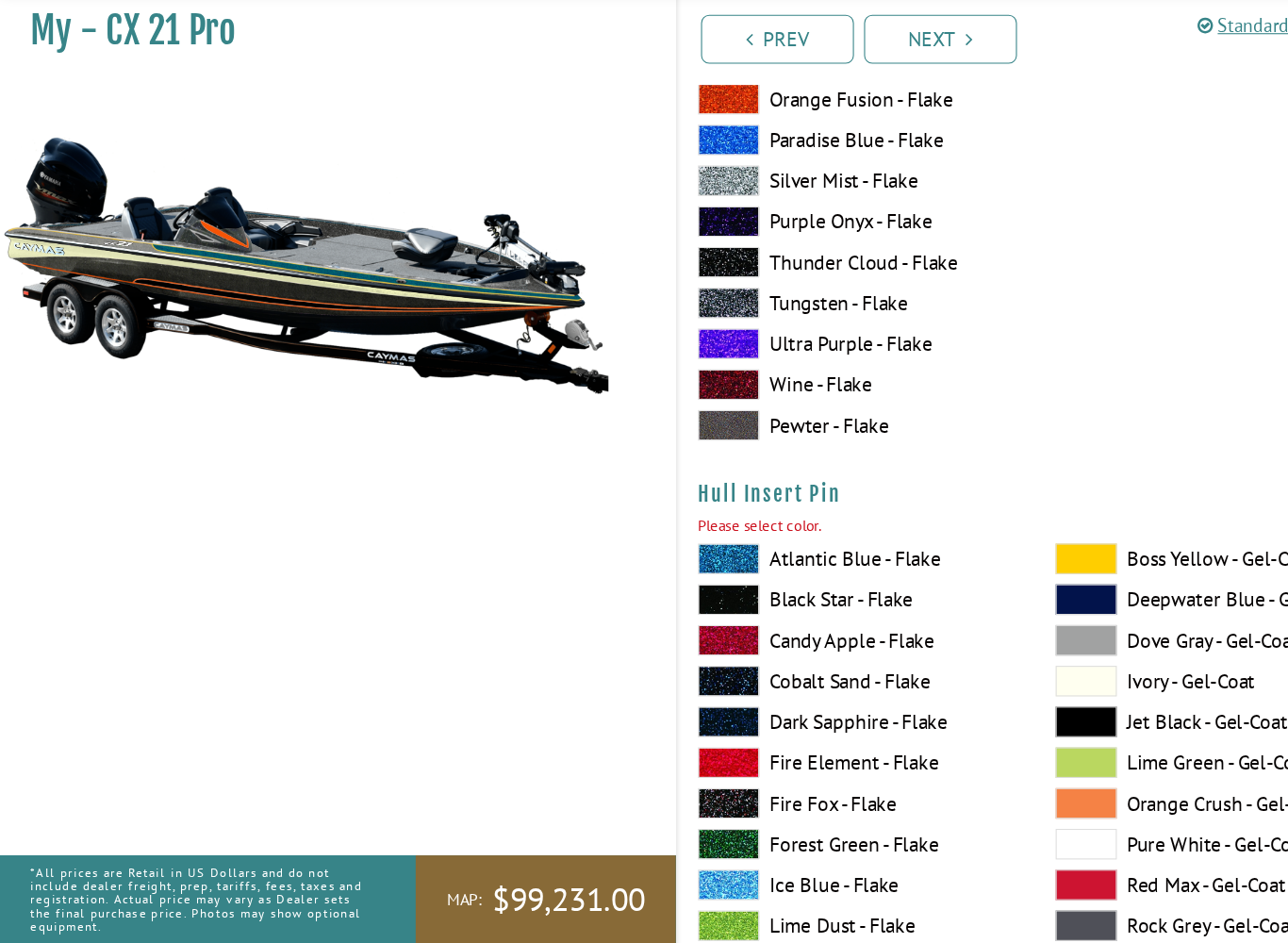 scroll, scrollTop: 9693, scrollLeft: 0, axis: vertical 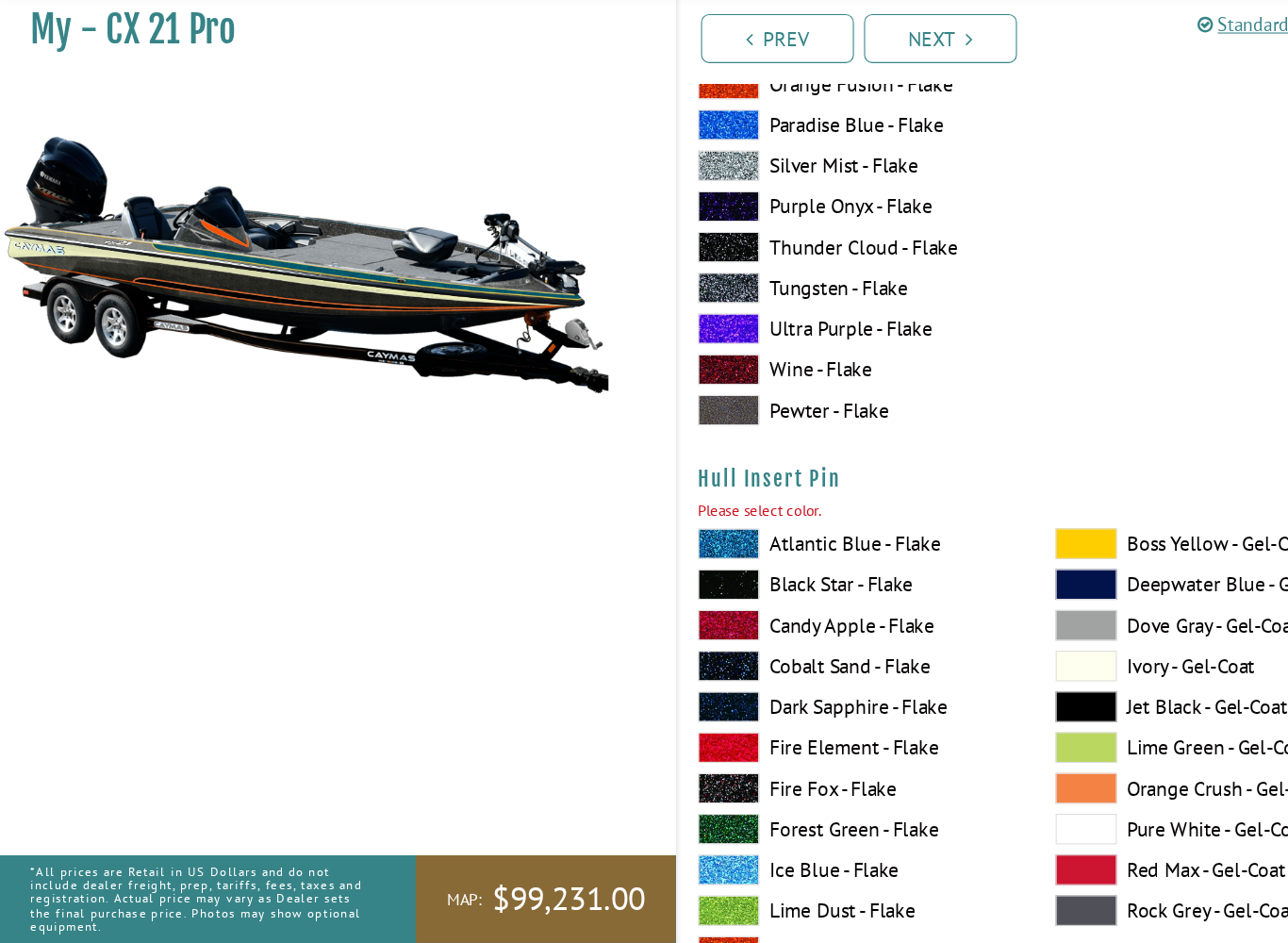 click at bounding box center (1005, 574) 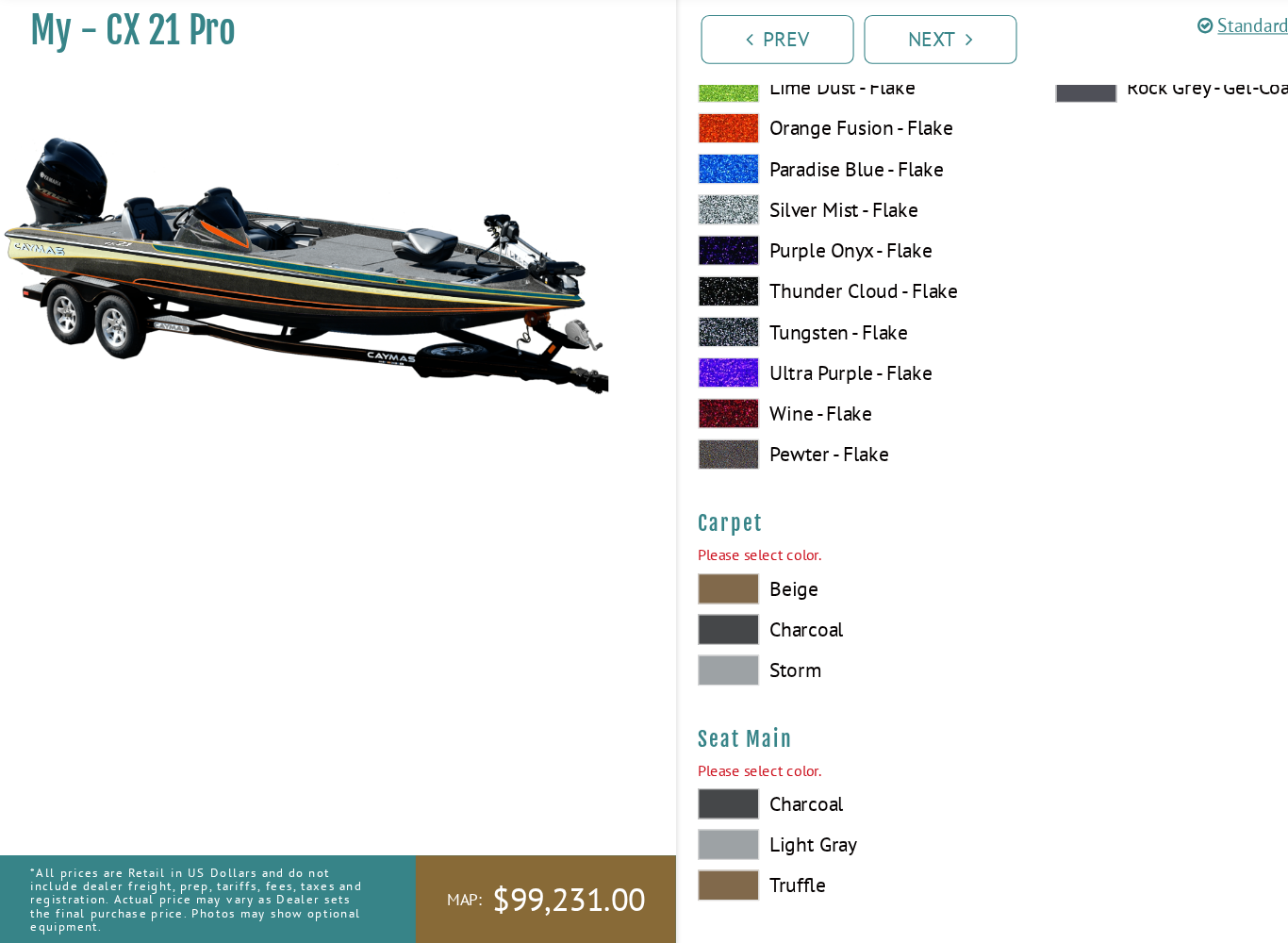 scroll, scrollTop: 10505, scrollLeft: 0, axis: vertical 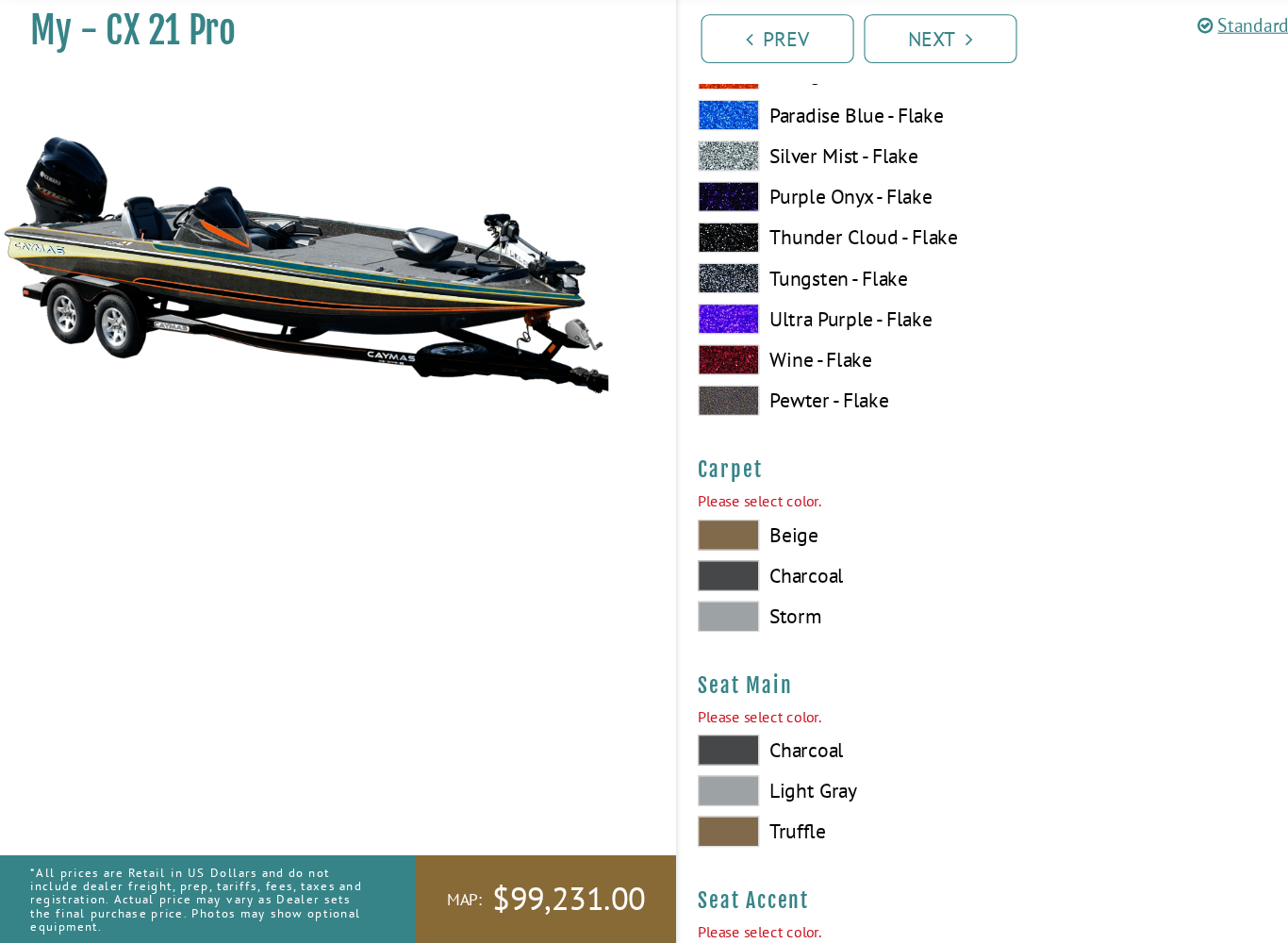 click at bounding box center (674, 604) 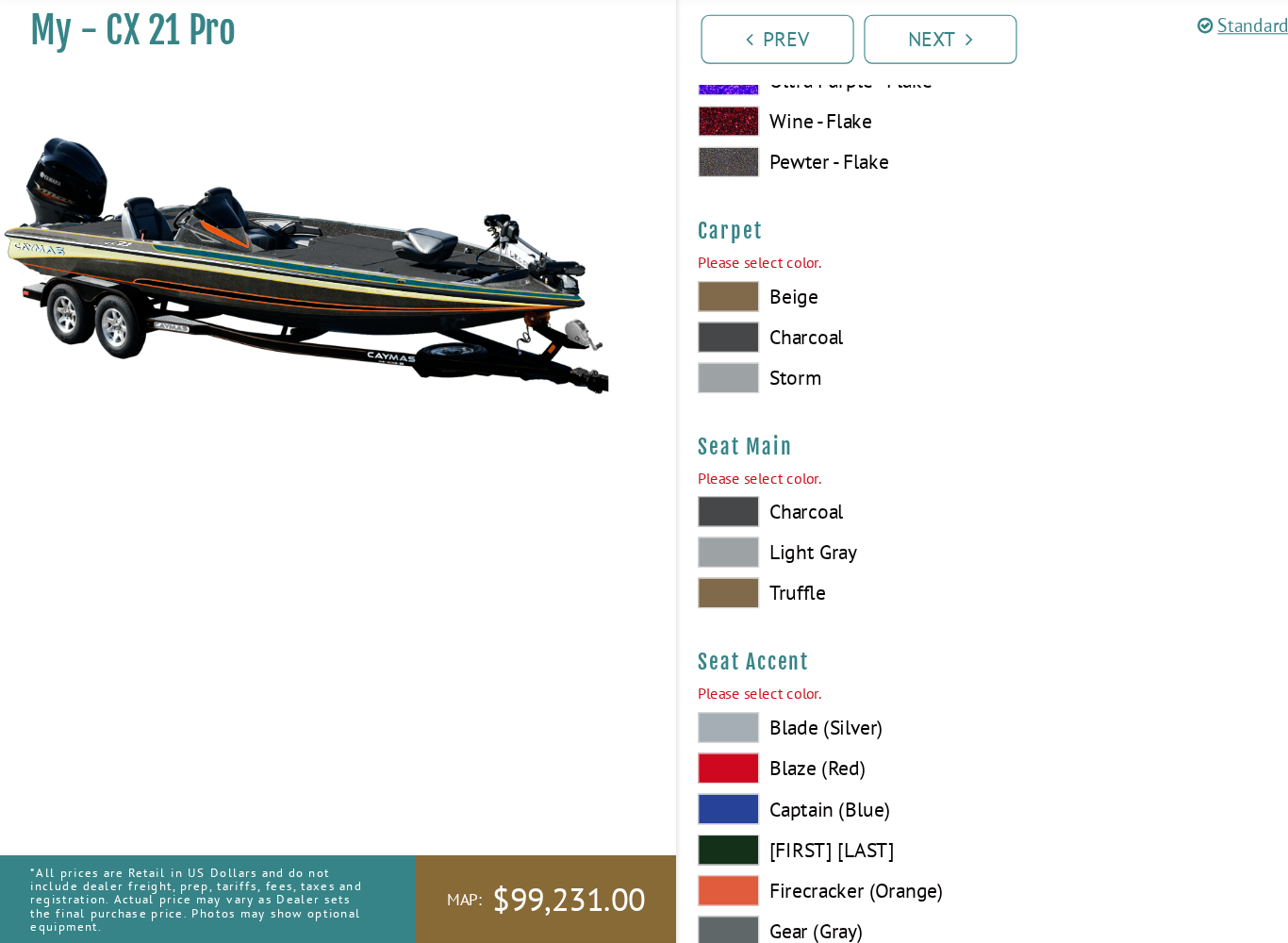 scroll, scrollTop: 10731, scrollLeft: 0, axis: vertical 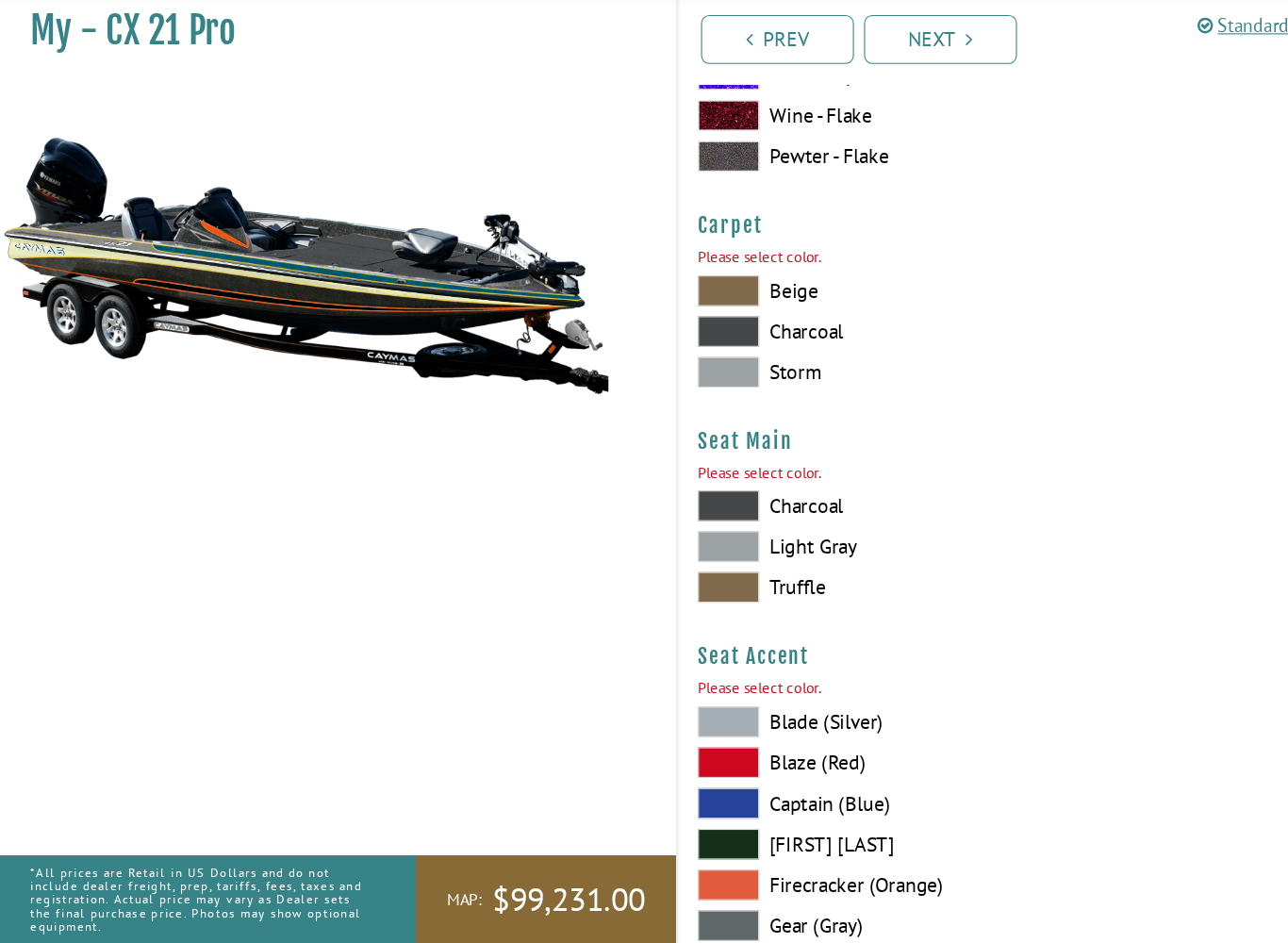click at bounding box center (674, 538) 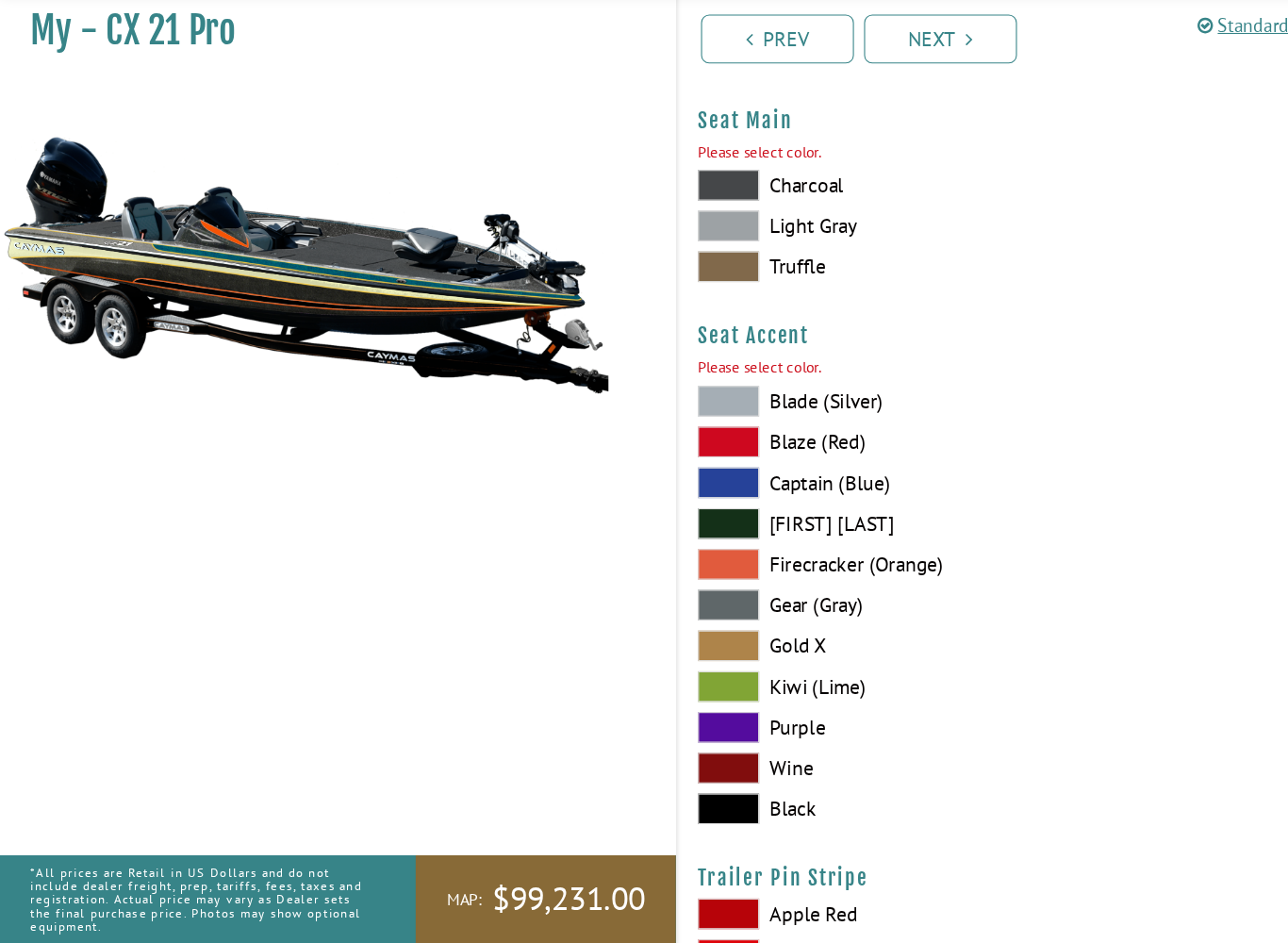 scroll, scrollTop: 11074, scrollLeft: 0, axis: vertical 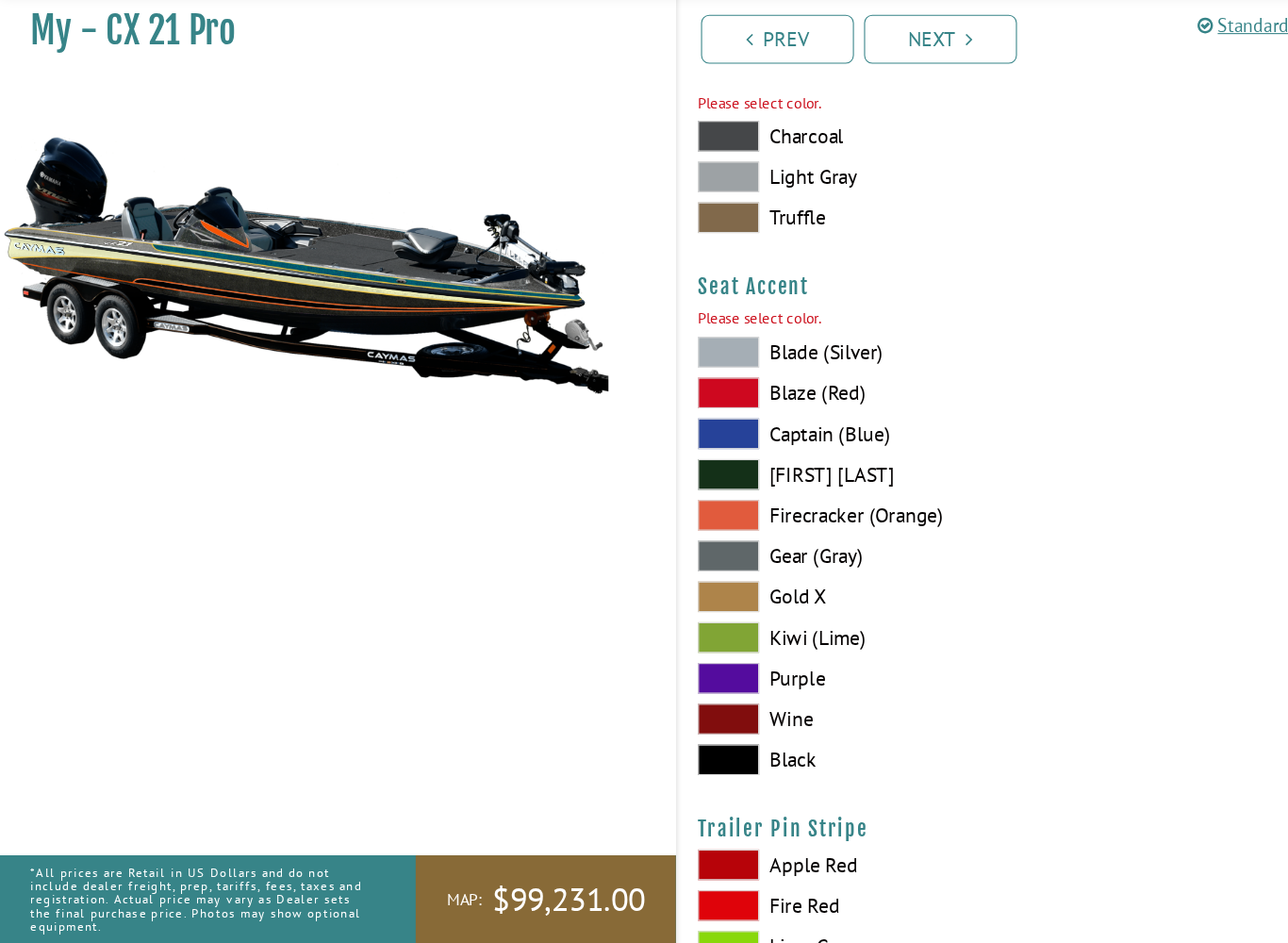 click at bounding box center [674, 585] 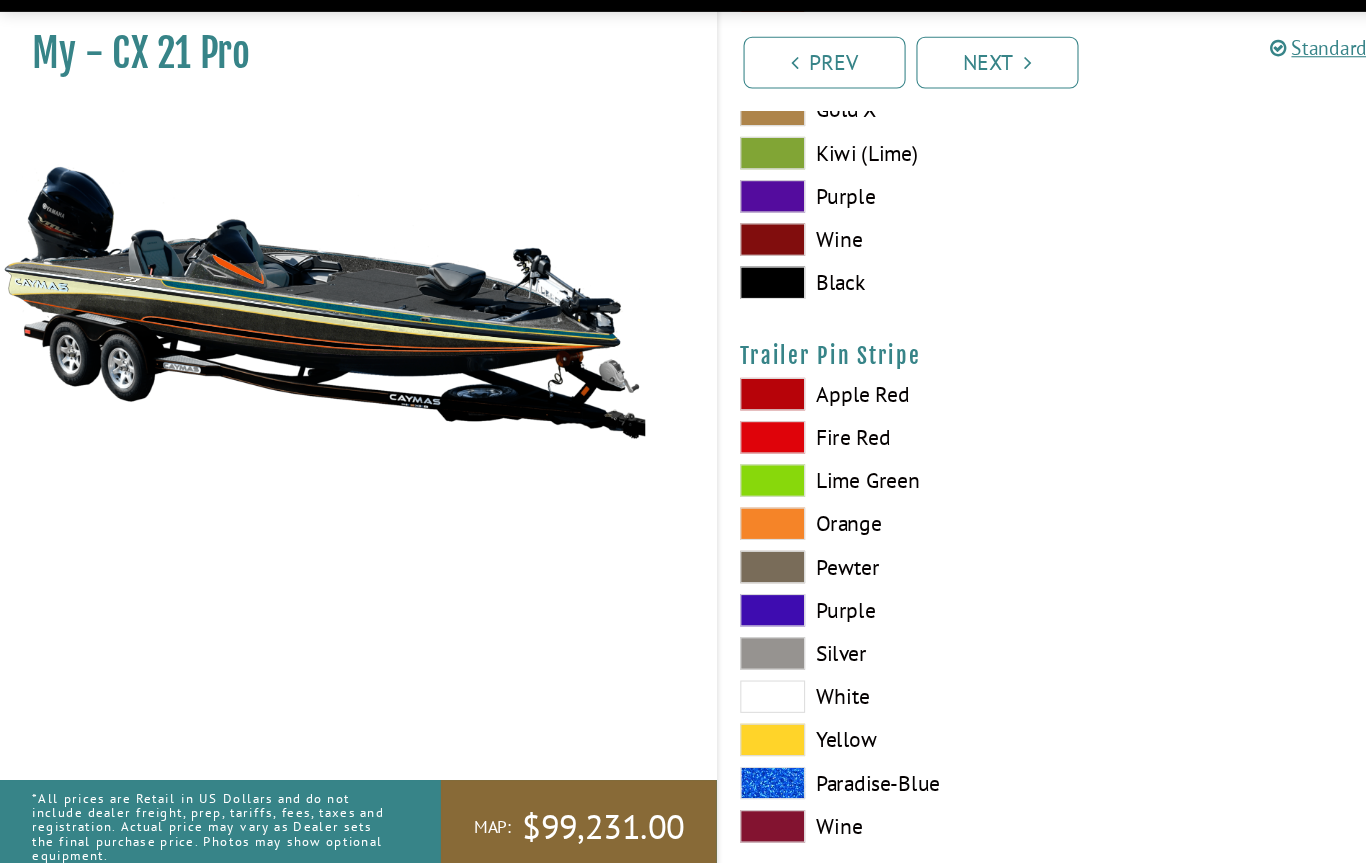scroll, scrollTop: 12292, scrollLeft: 0, axis: vertical 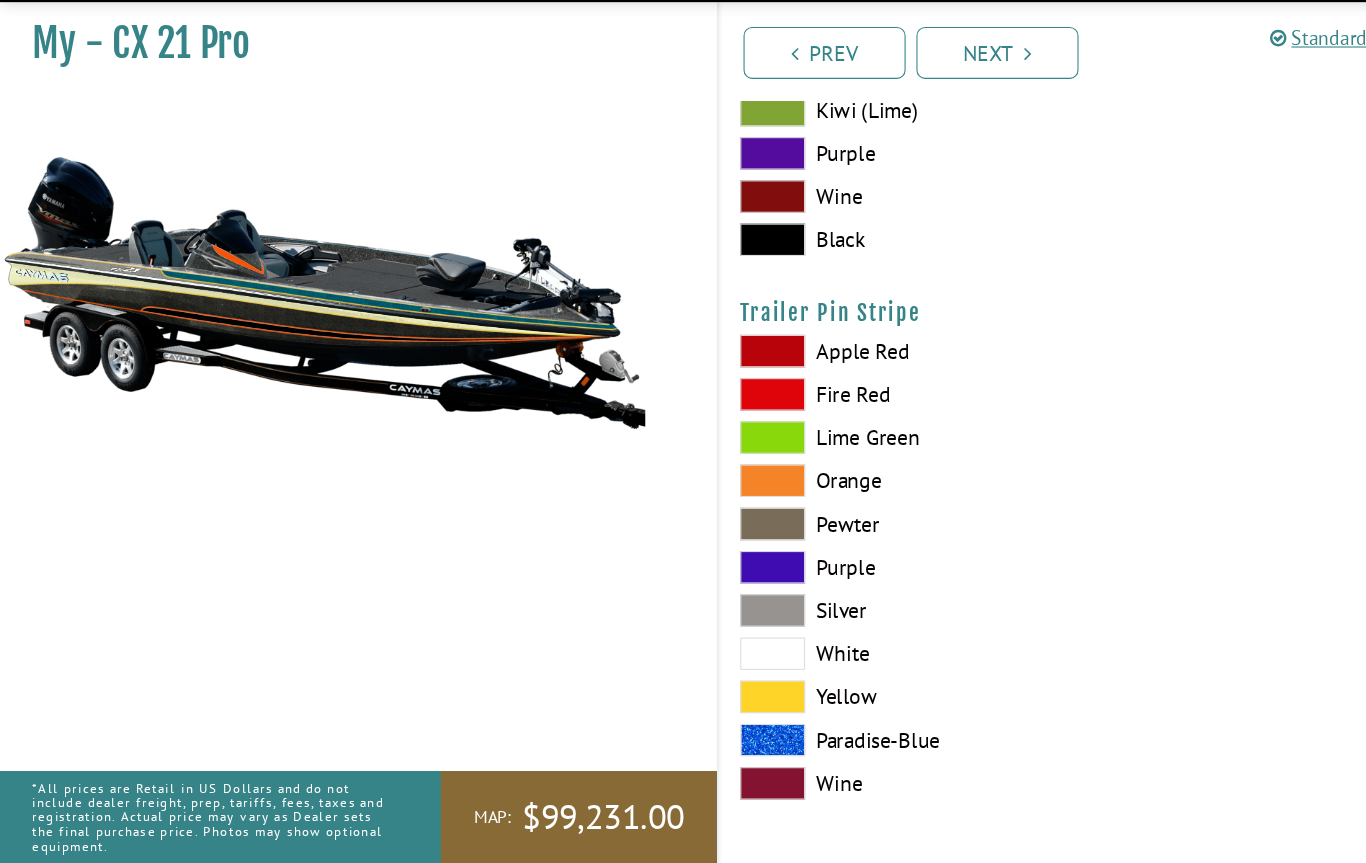 click at bounding box center (715, 669) 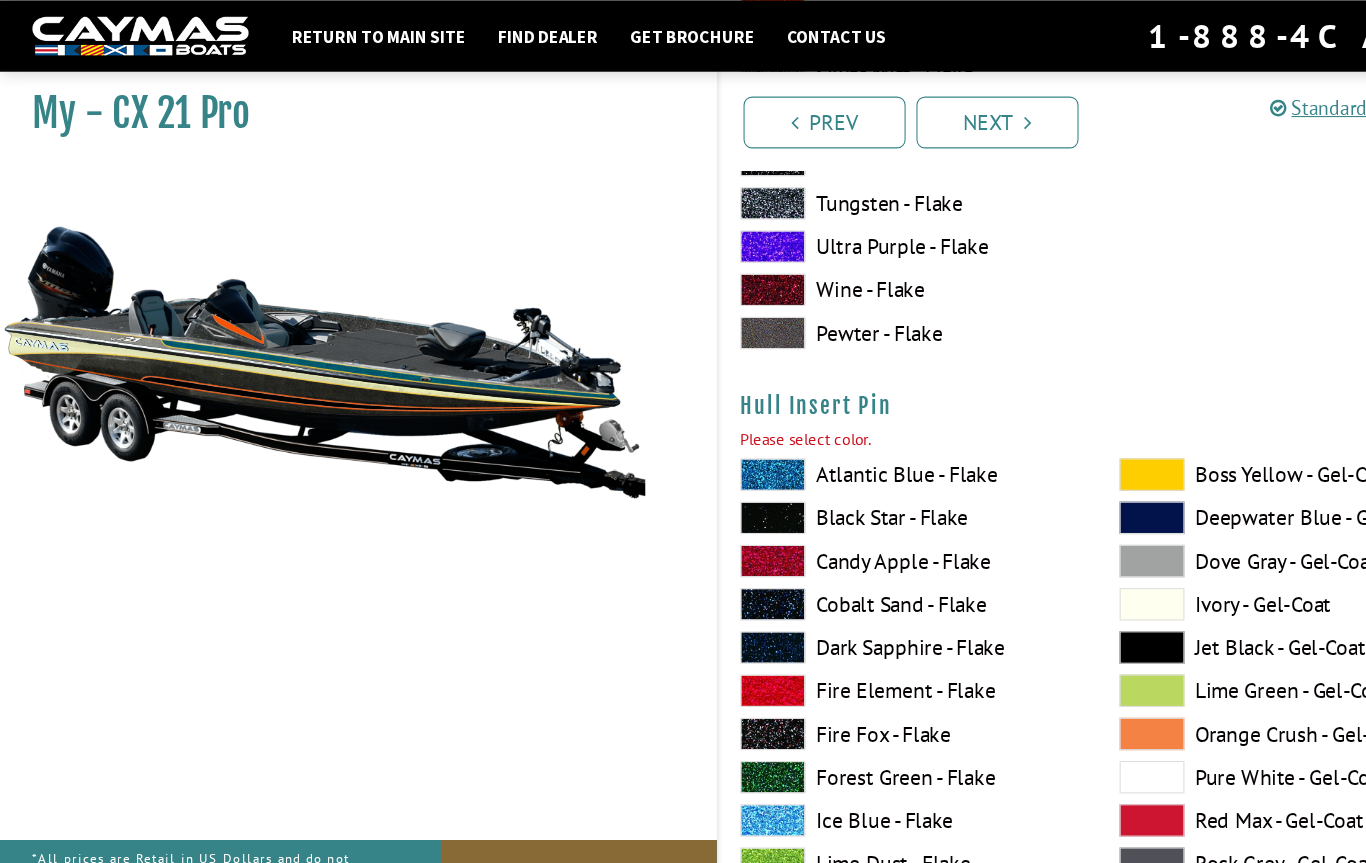 scroll, scrollTop: 10448, scrollLeft: 0, axis: vertical 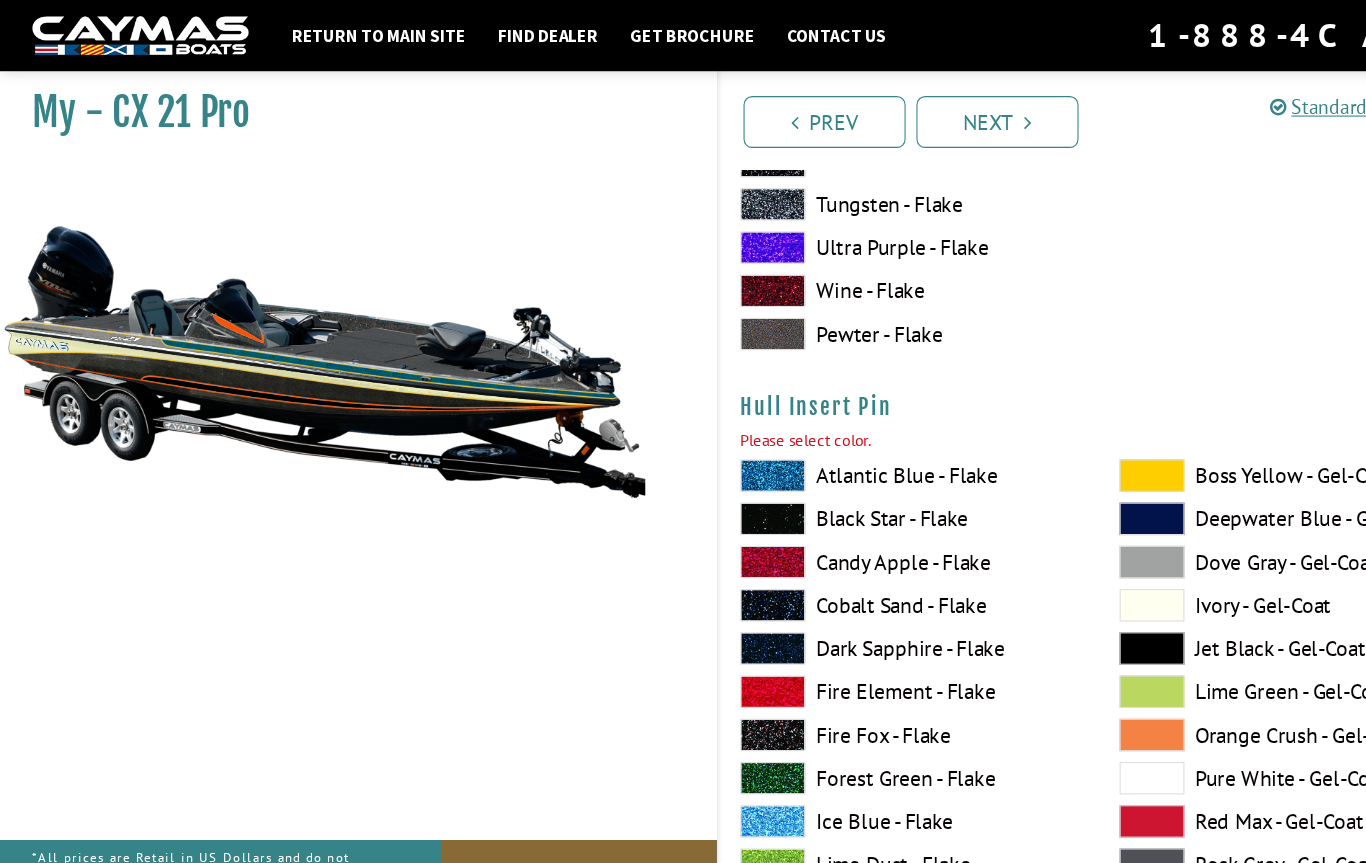 click at bounding box center [715, 520] 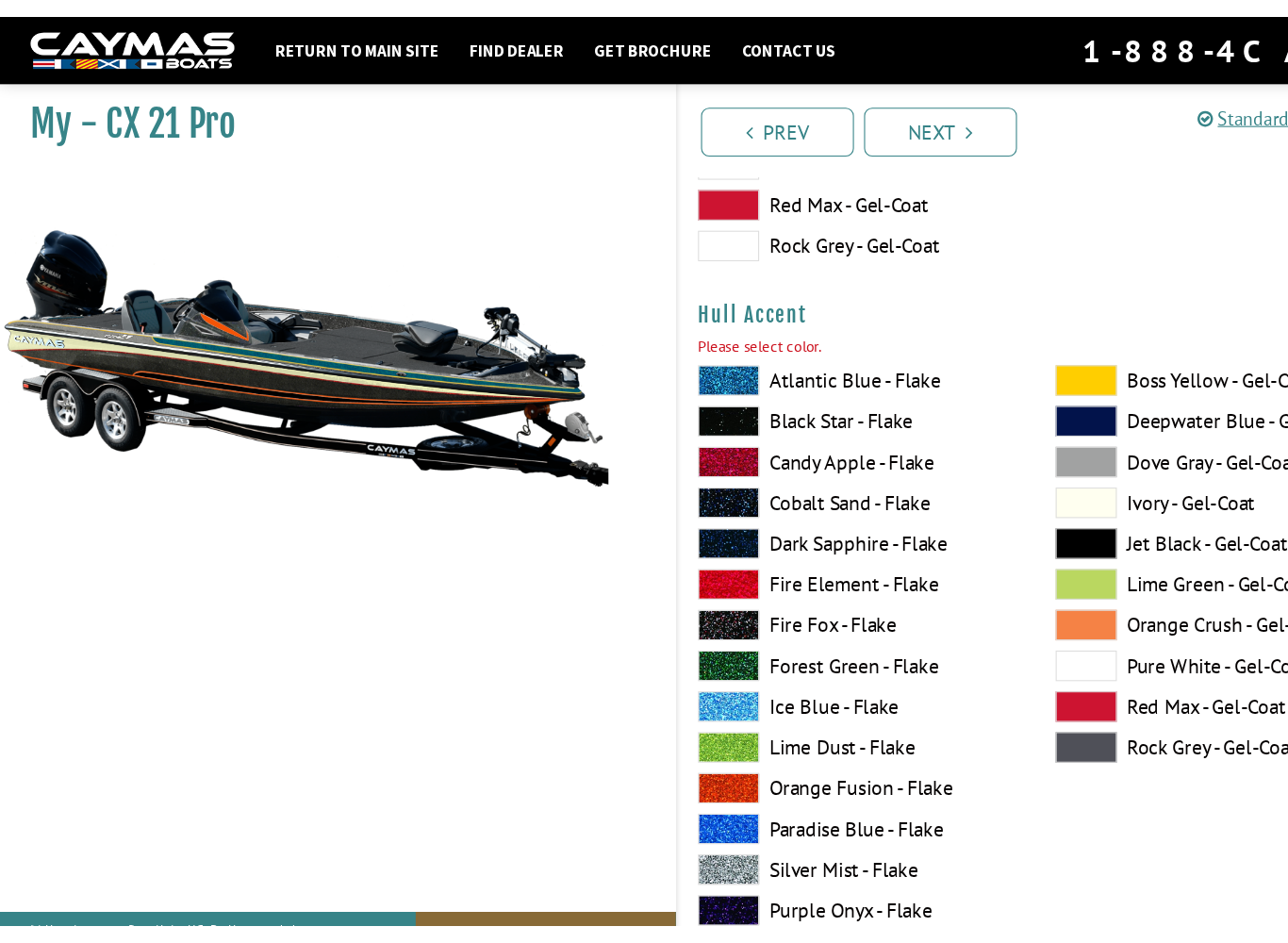 scroll, scrollTop: 7521, scrollLeft: 0, axis: vertical 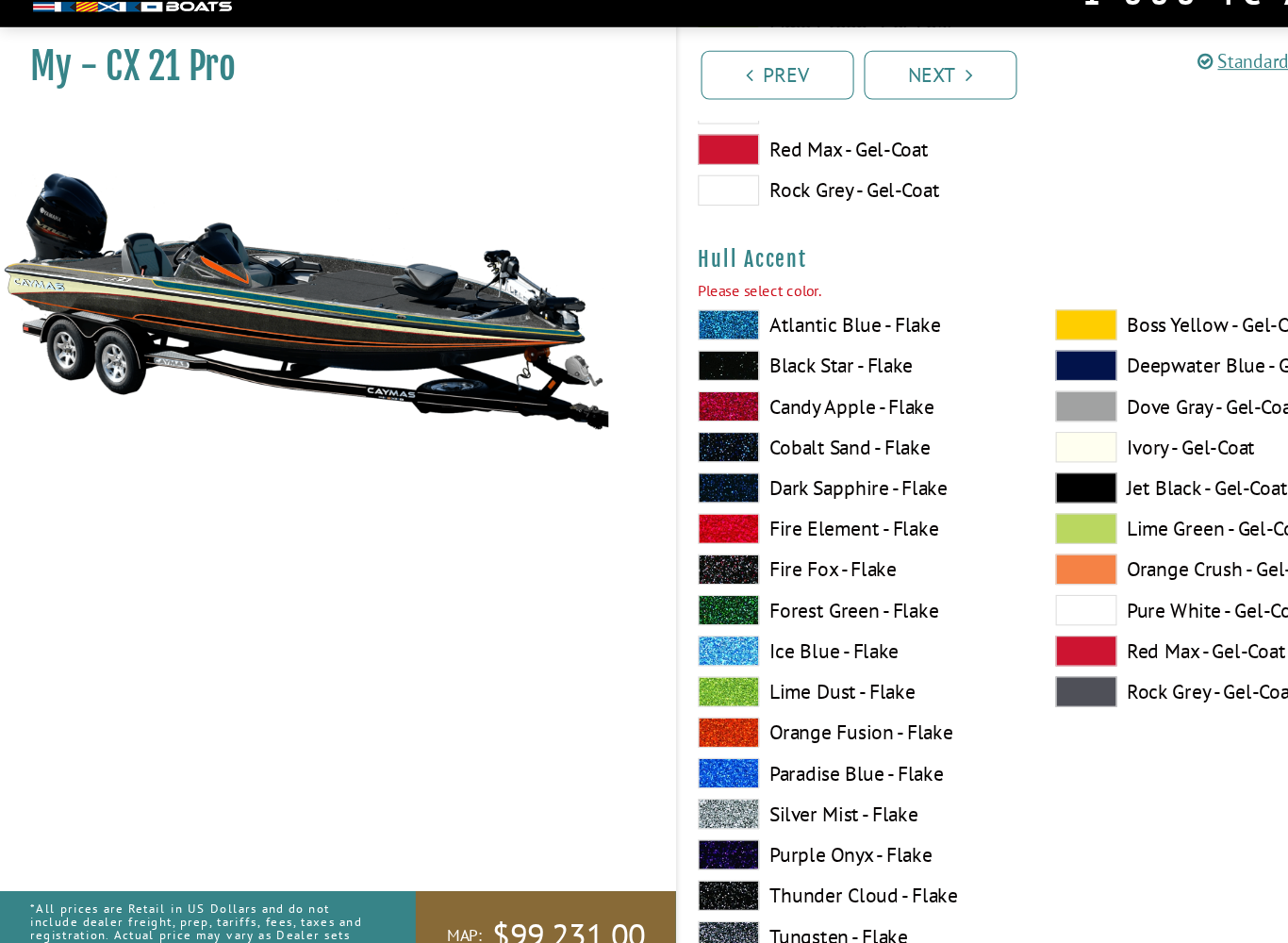 click at bounding box center [1005, 375] 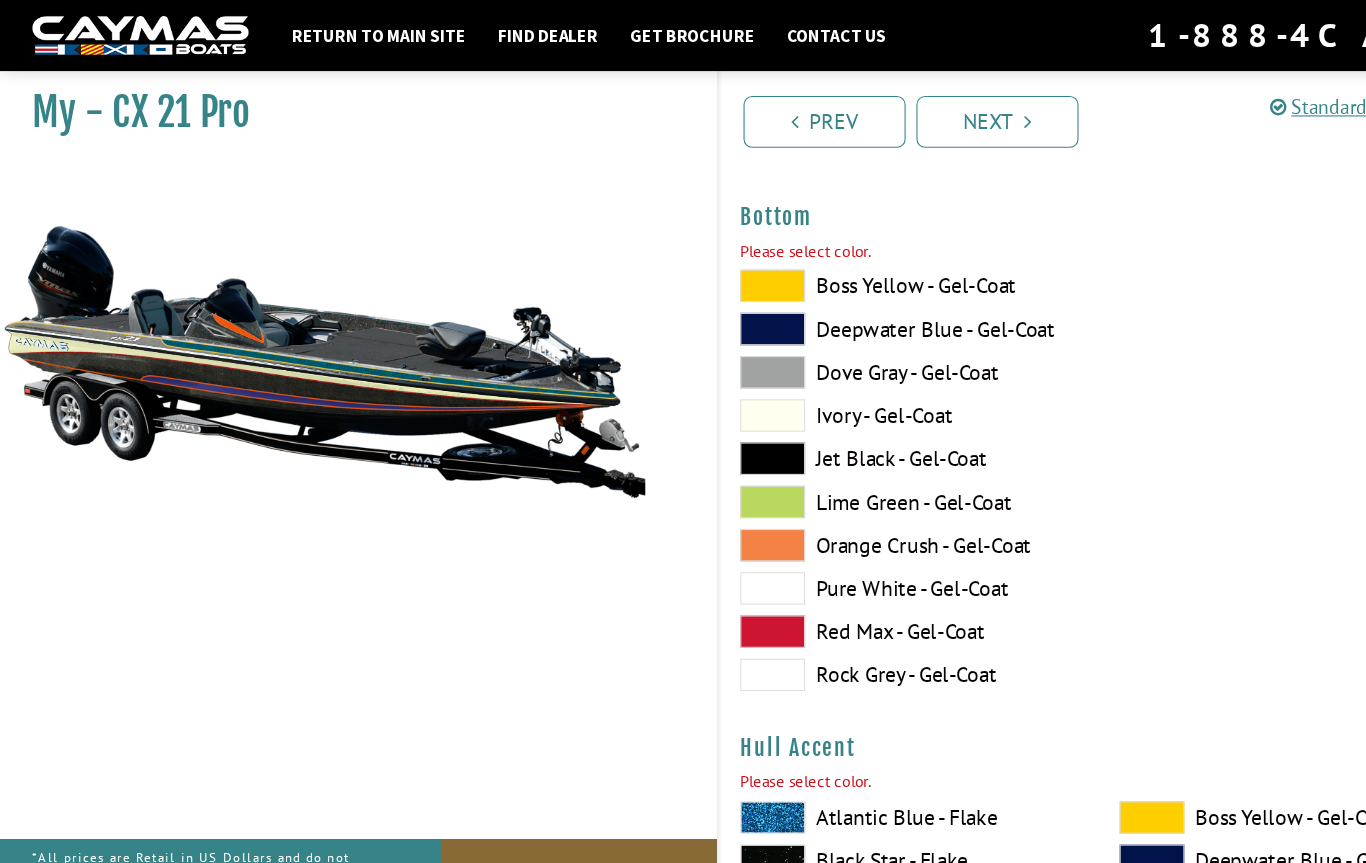 scroll, scrollTop: 7538, scrollLeft: 0, axis: vertical 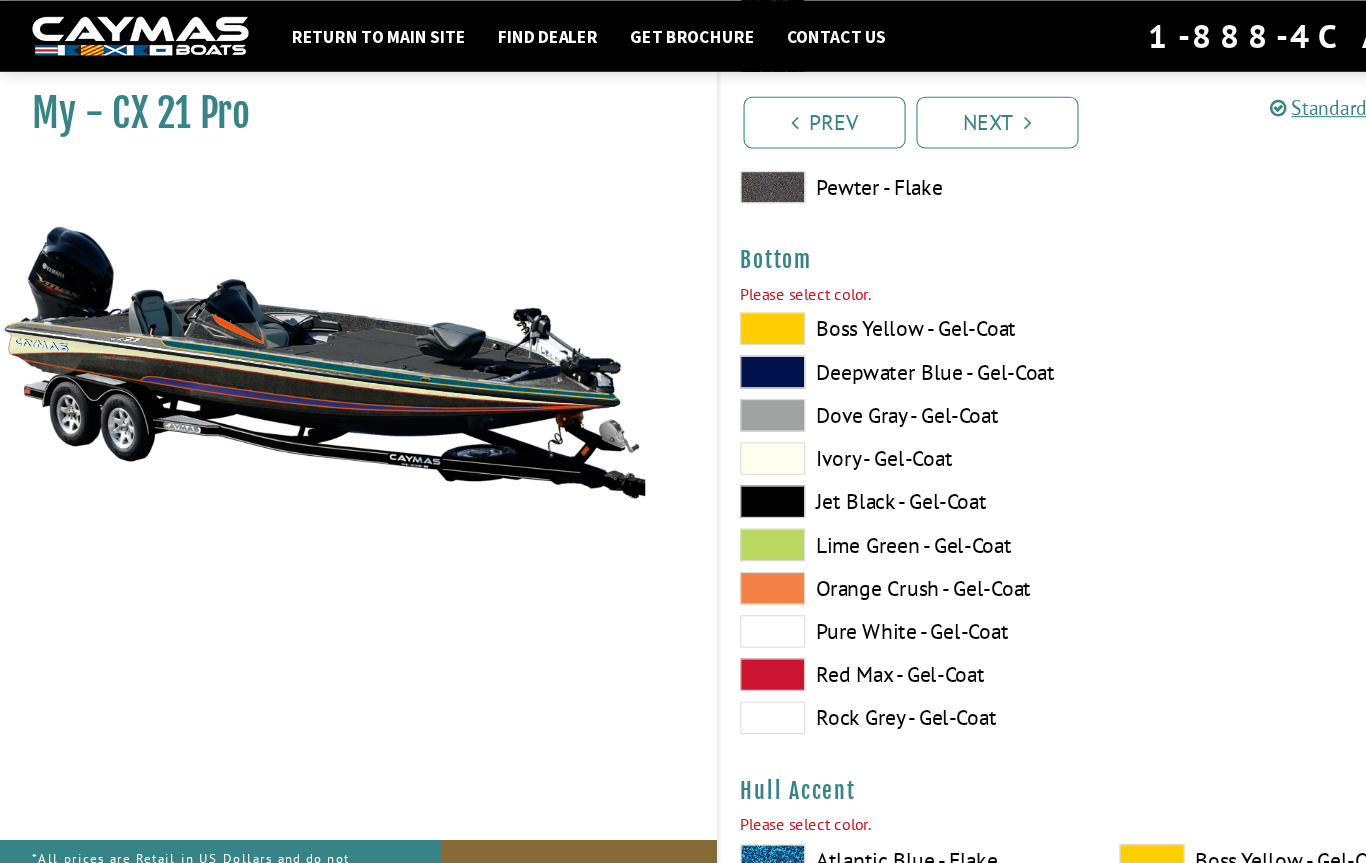 click at bounding box center (715, 544) 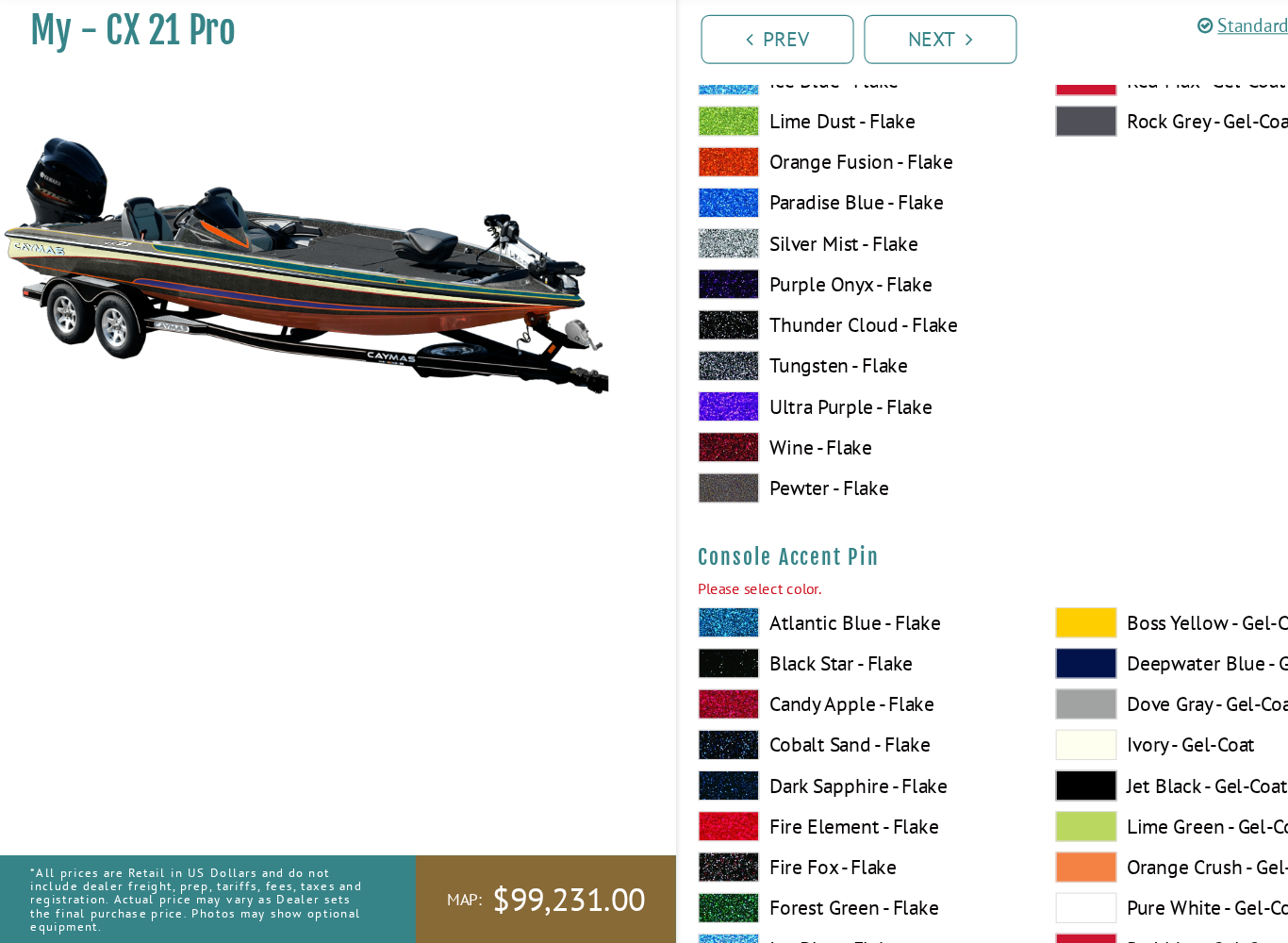 scroll, scrollTop: 5951, scrollLeft: 0, axis: vertical 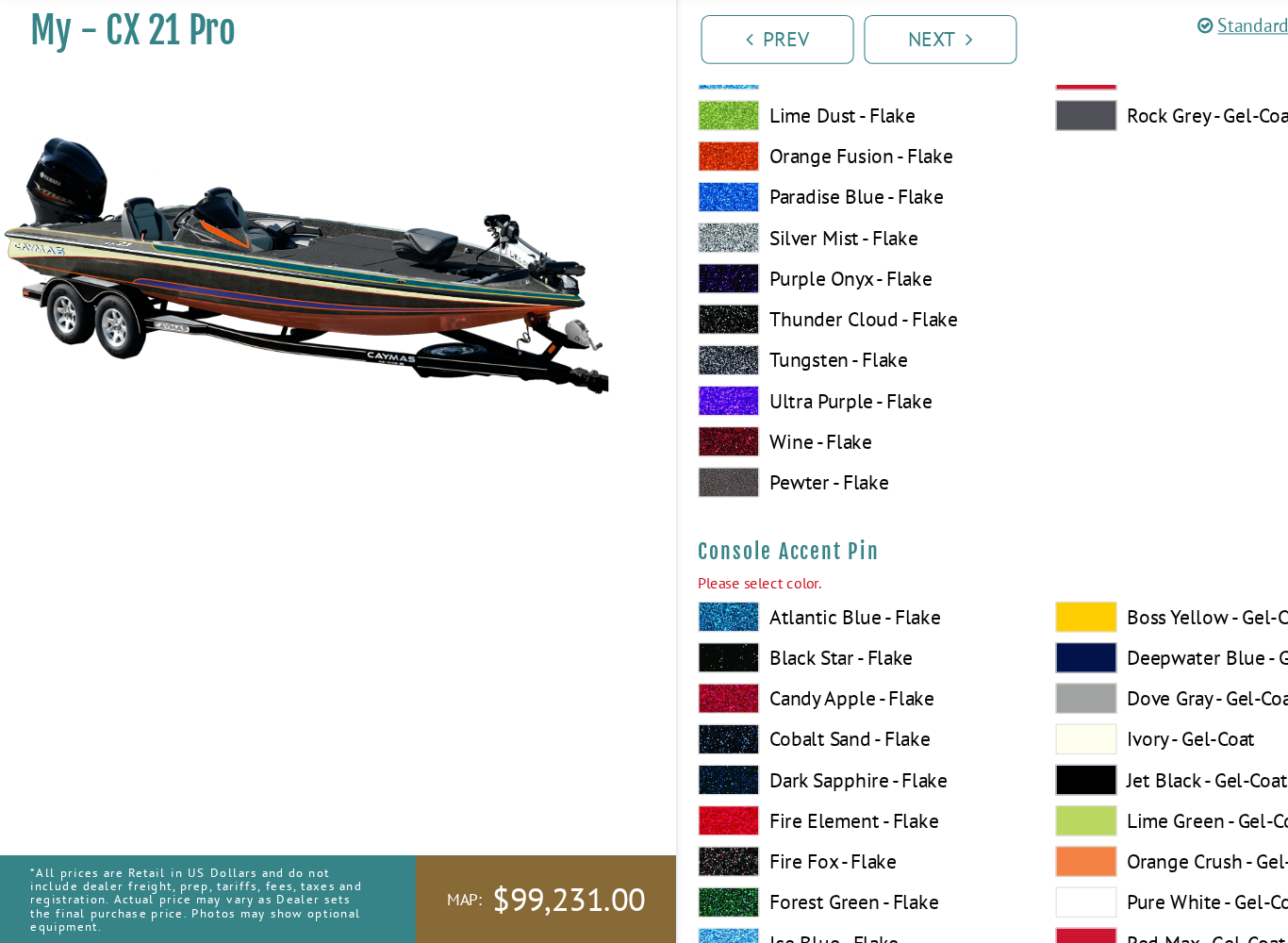 click at bounding box center [1005, 641] 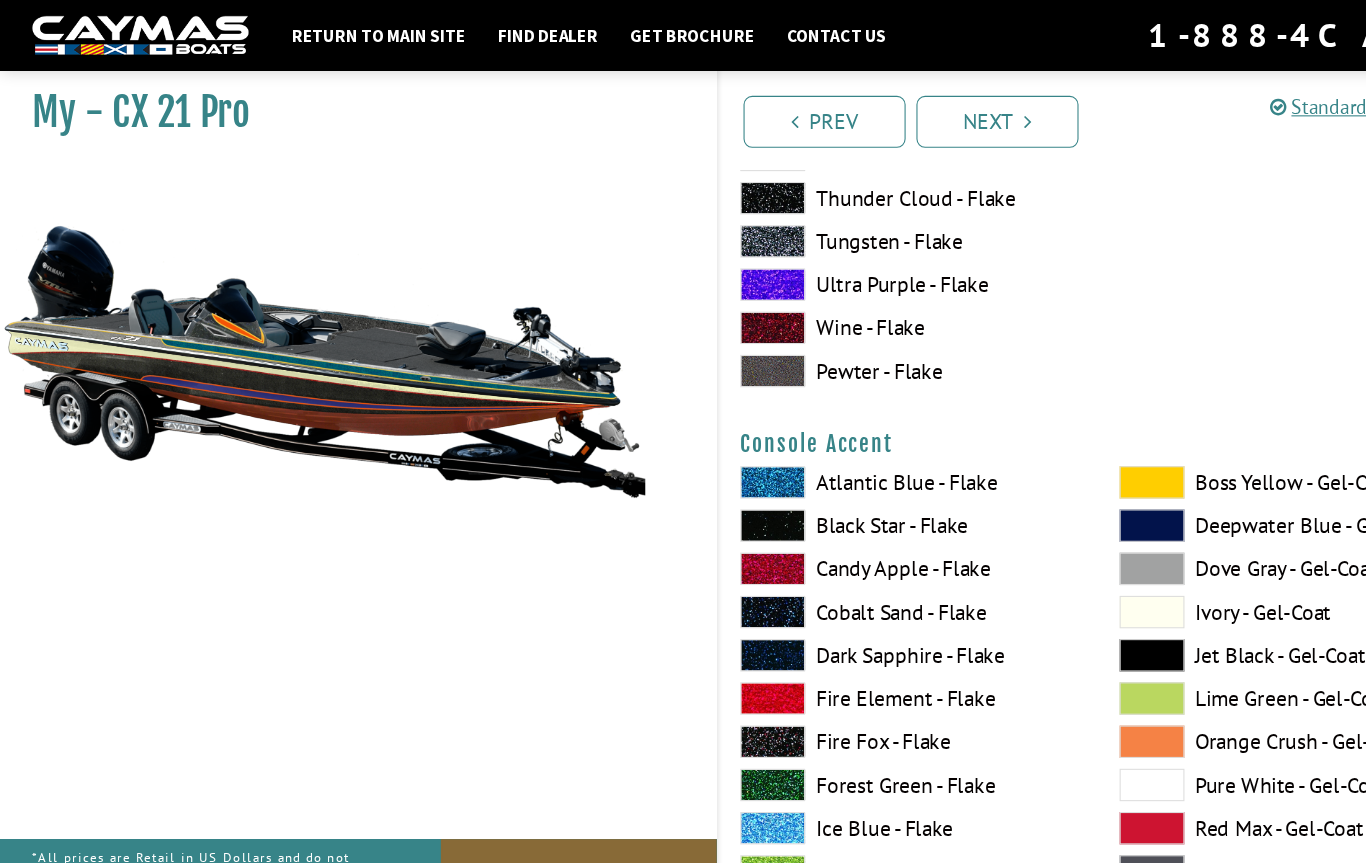 scroll, scrollTop: 5683, scrollLeft: 0, axis: vertical 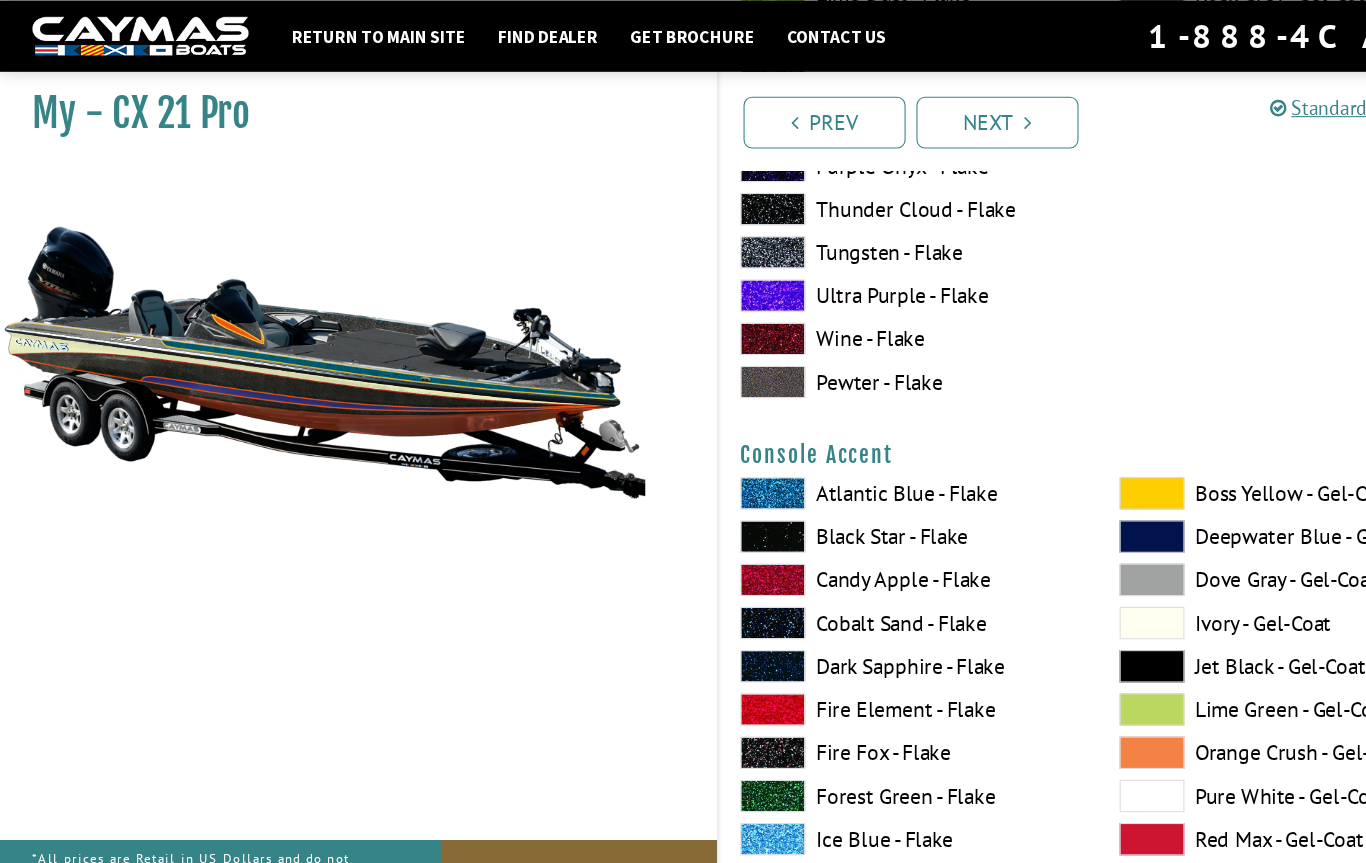 click at bounding box center (1066, 456) 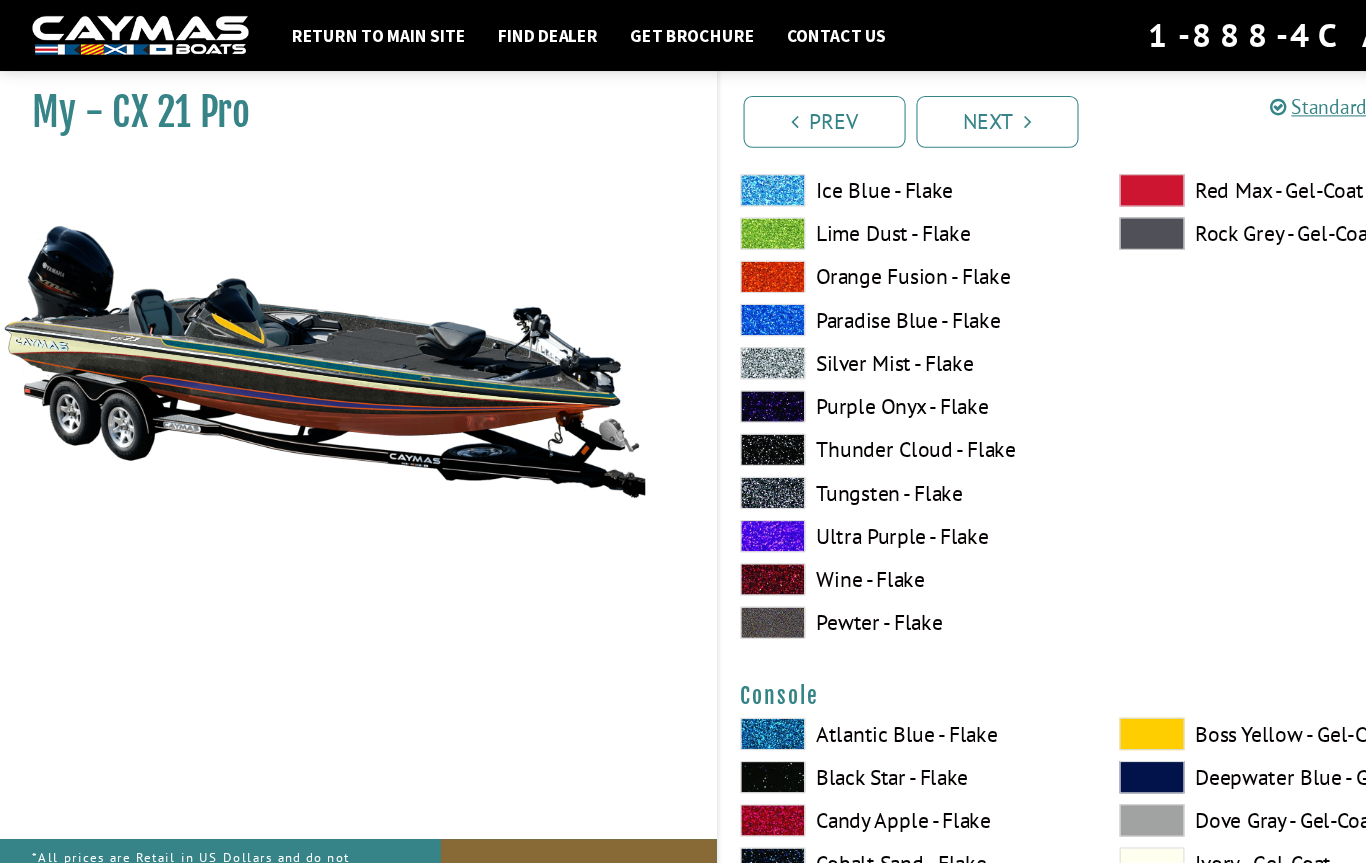 scroll, scrollTop: 4624, scrollLeft: 0, axis: vertical 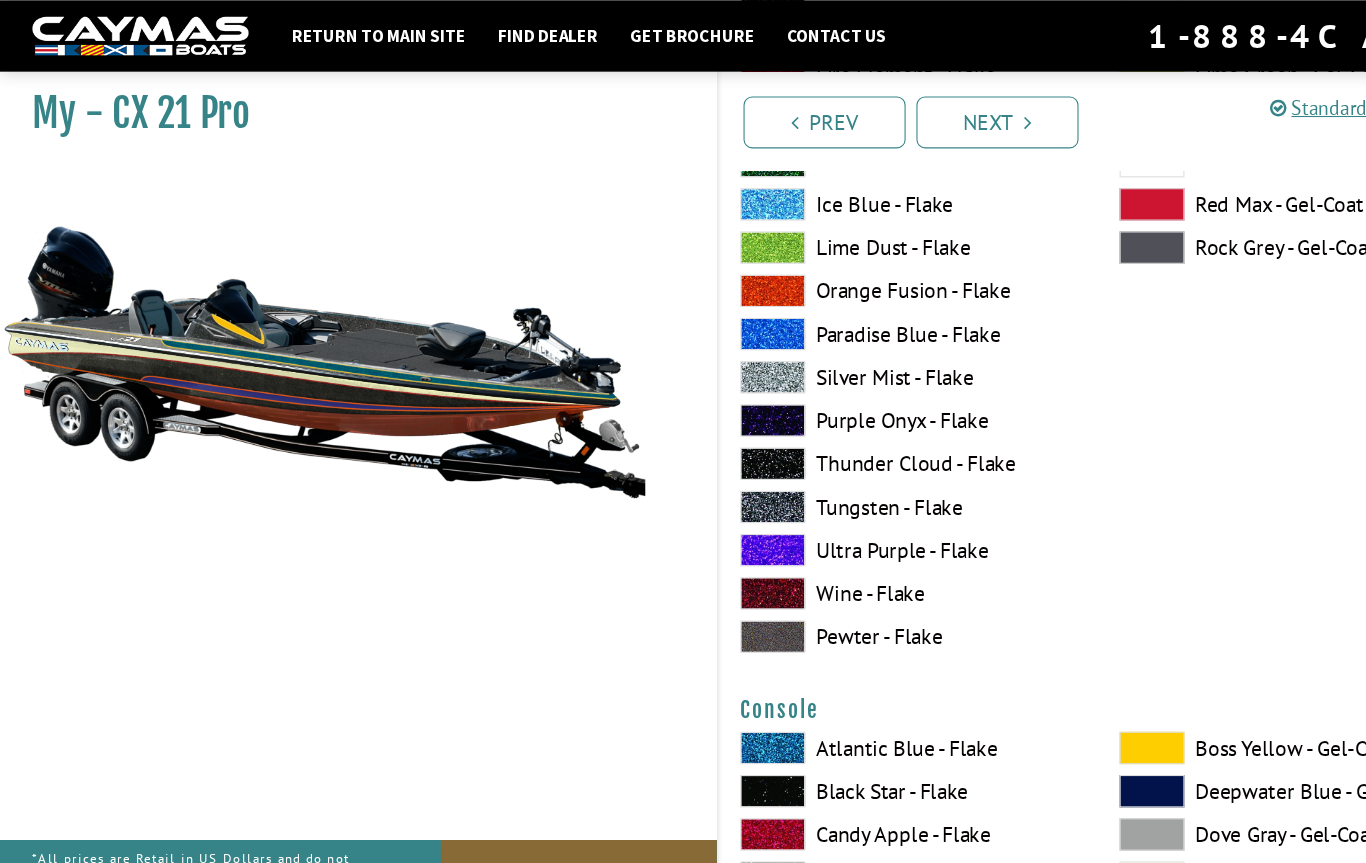 click on "Next" at bounding box center (923, 113) 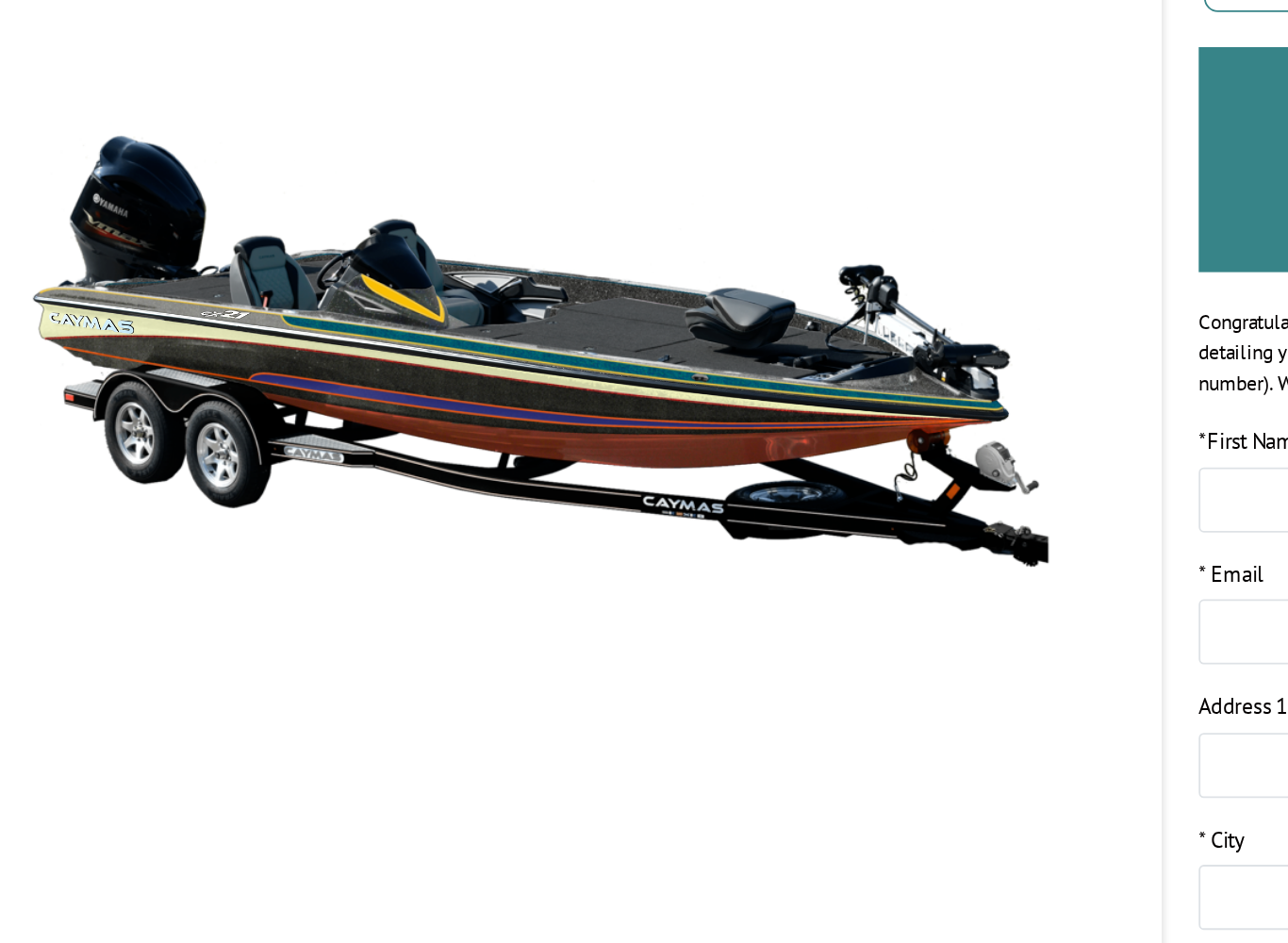 scroll, scrollTop: 0, scrollLeft: 0, axis: both 